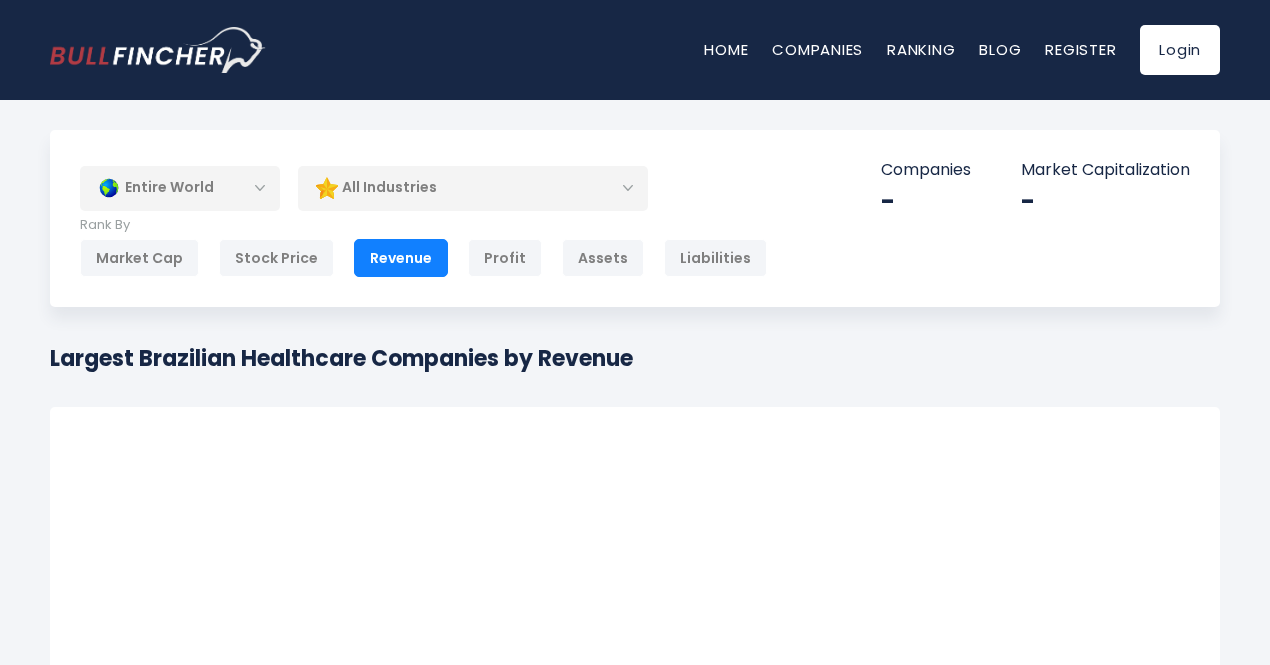scroll, scrollTop: 87, scrollLeft: 0, axis: vertical 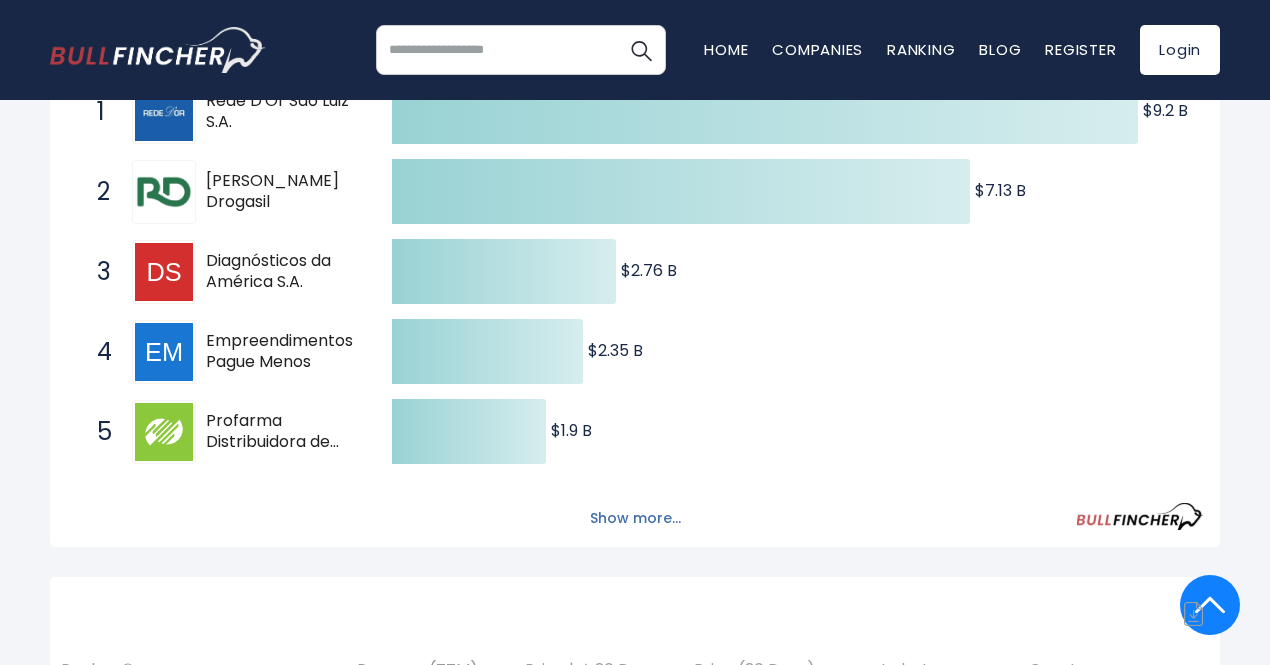 click on "Show more..." at bounding box center [635, 518] 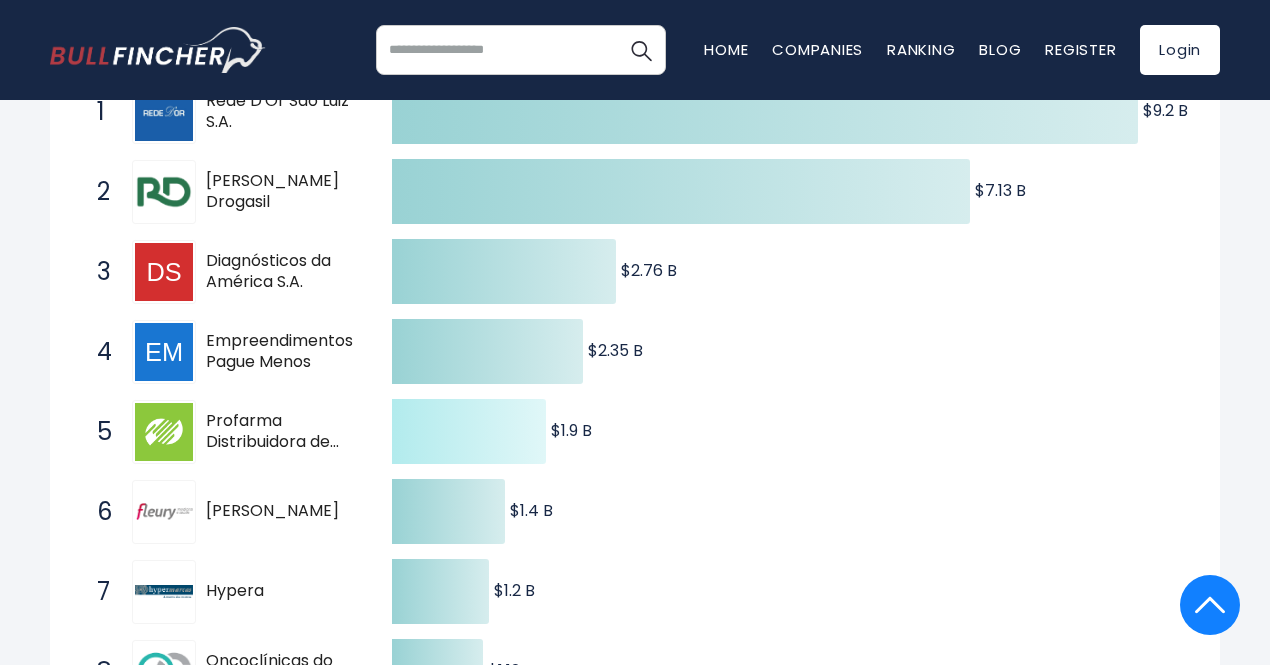 type 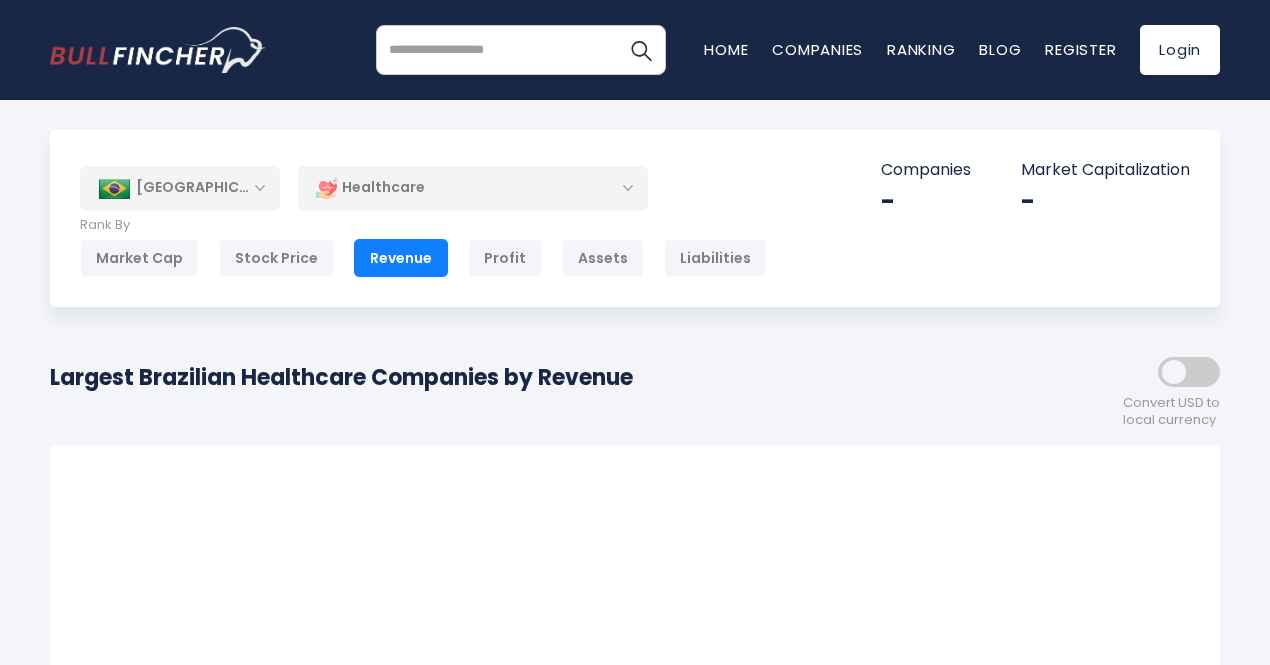 scroll, scrollTop: 12, scrollLeft: 0, axis: vertical 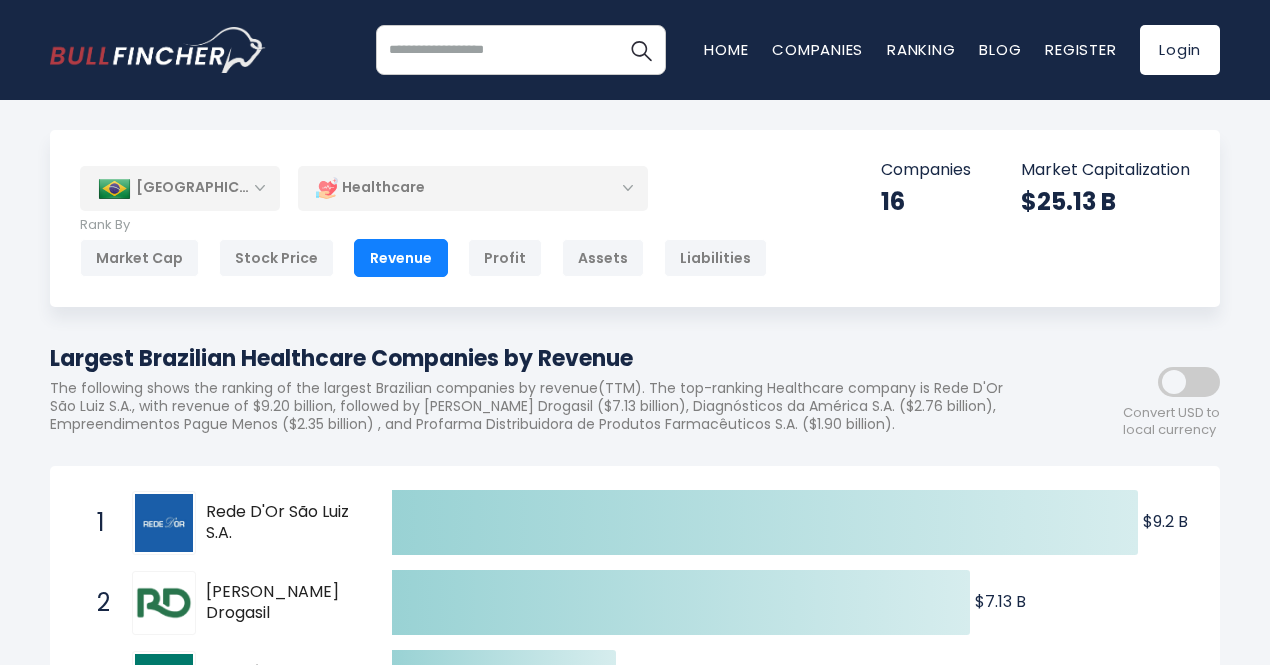click on "Healthcare" at bounding box center (473, 188) 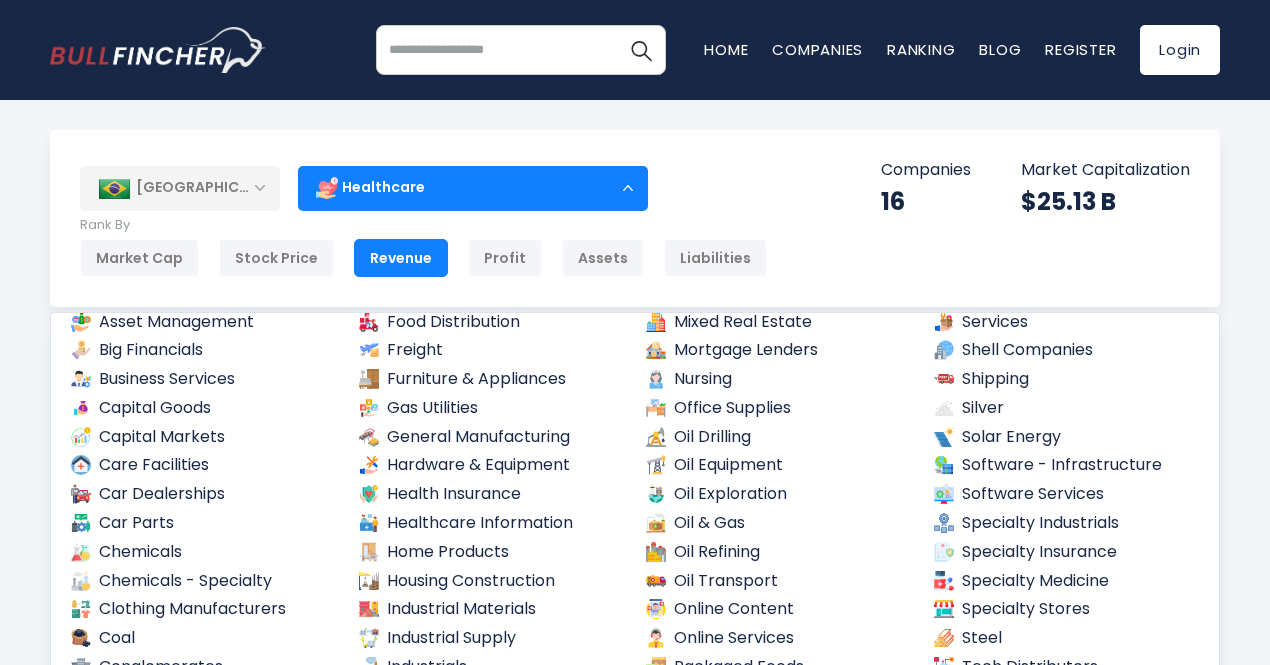scroll, scrollTop: 568, scrollLeft: 0, axis: vertical 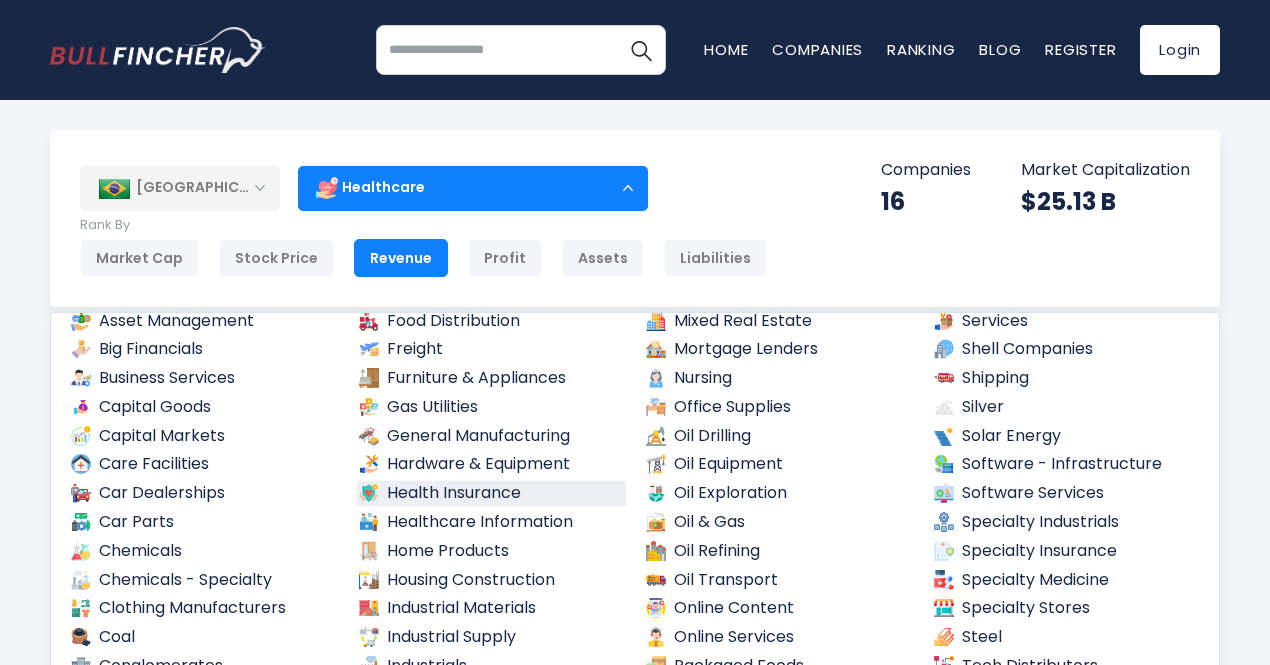 click on "Health Insurance" at bounding box center [492, 493] 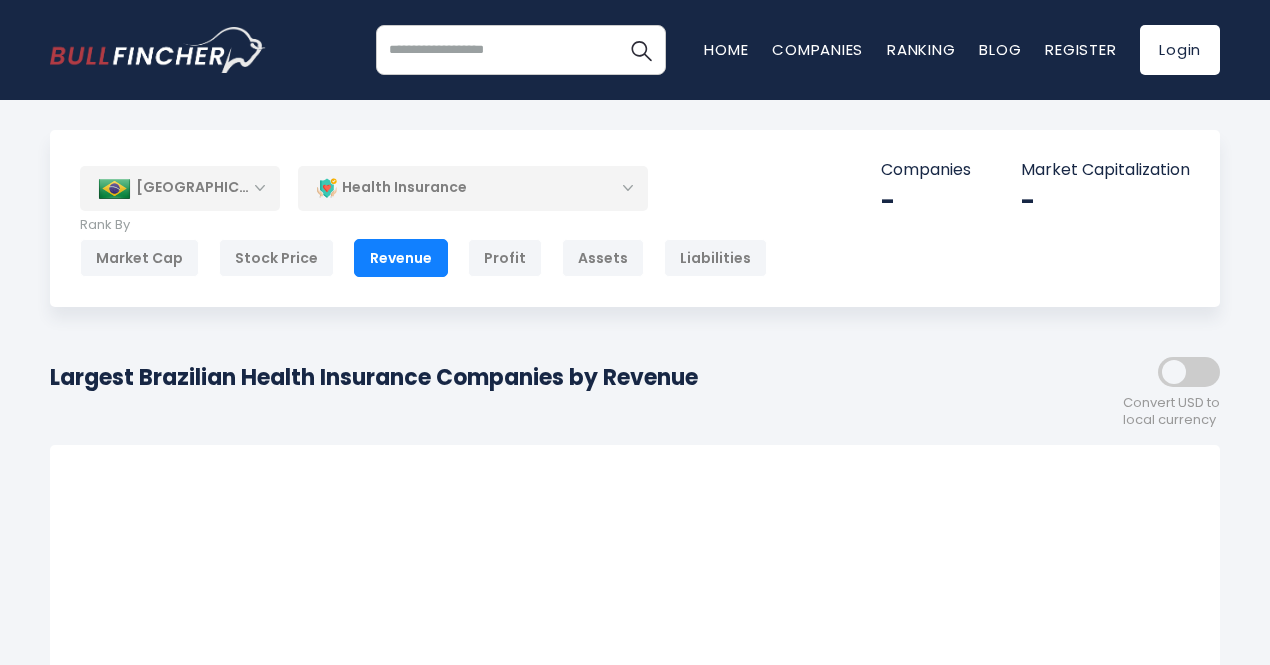 scroll, scrollTop: 0, scrollLeft: 0, axis: both 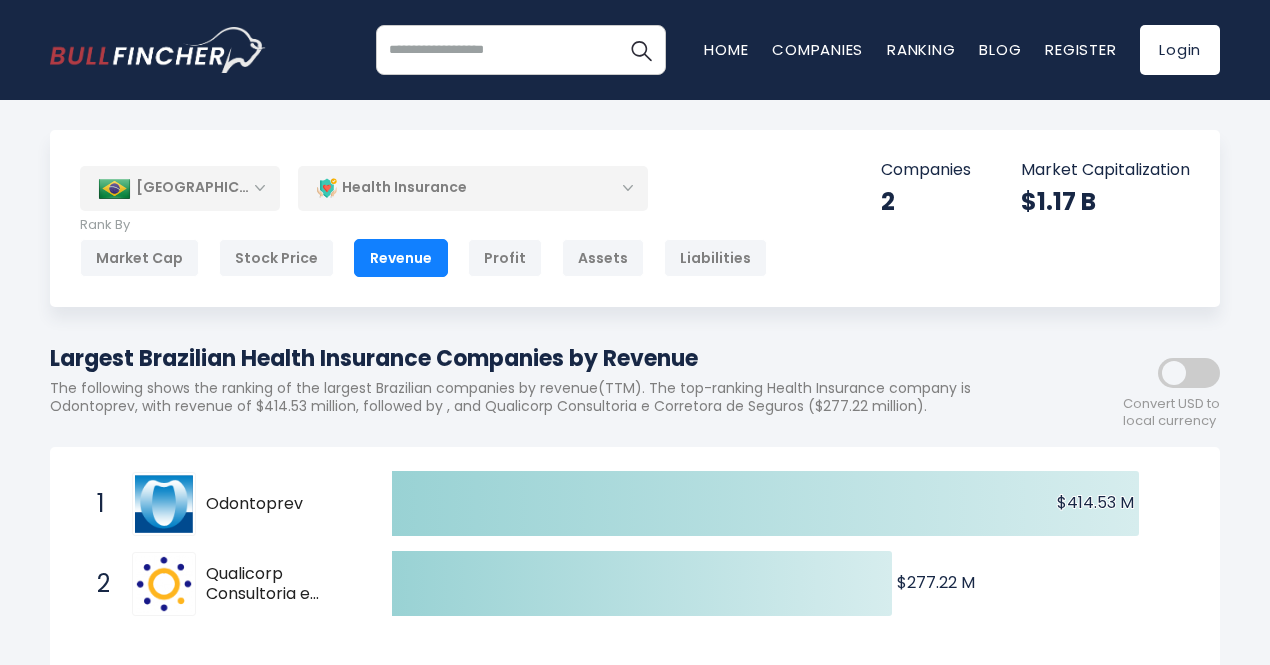 click on "Health Insurance" at bounding box center [473, 188] 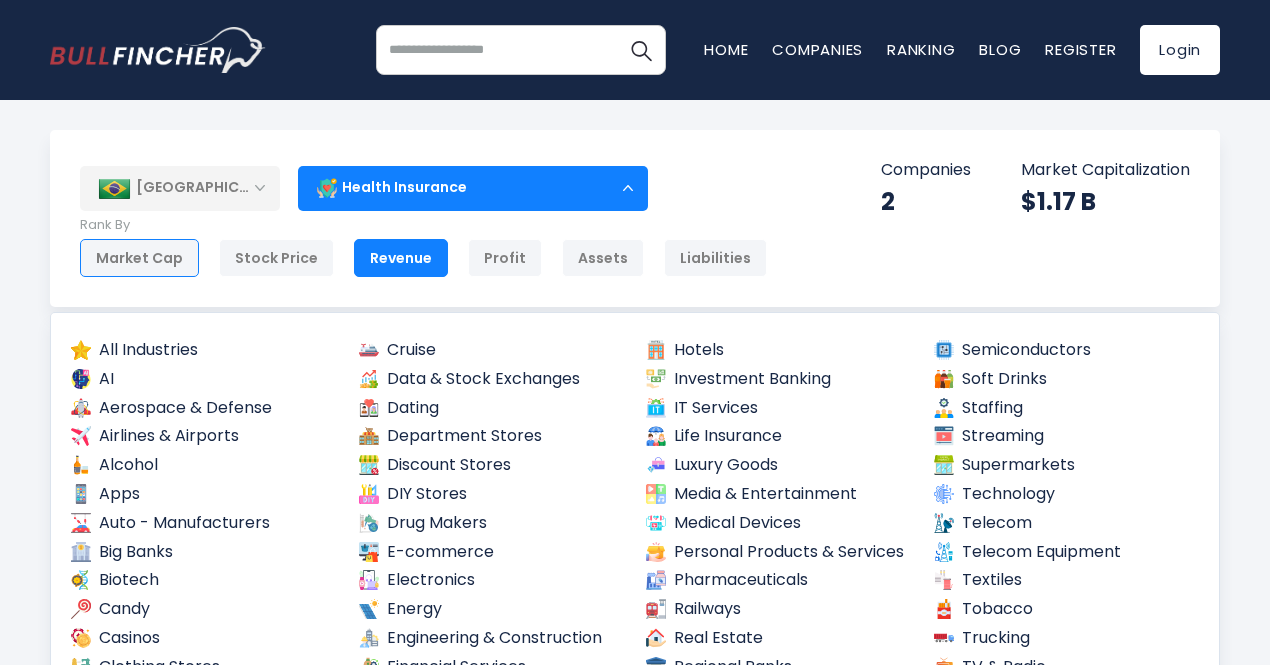 click on "Market Cap" at bounding box center (139, 258) 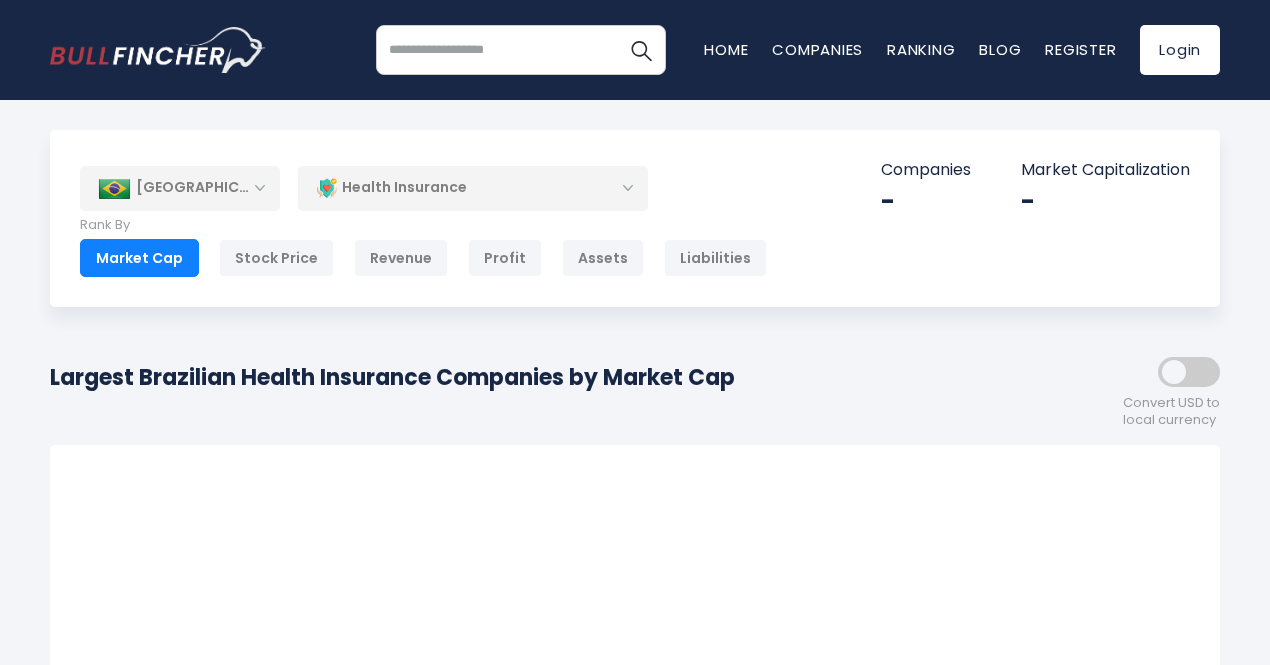 scroll, scrollTop: 0, scrollLeft: 0, axis: both 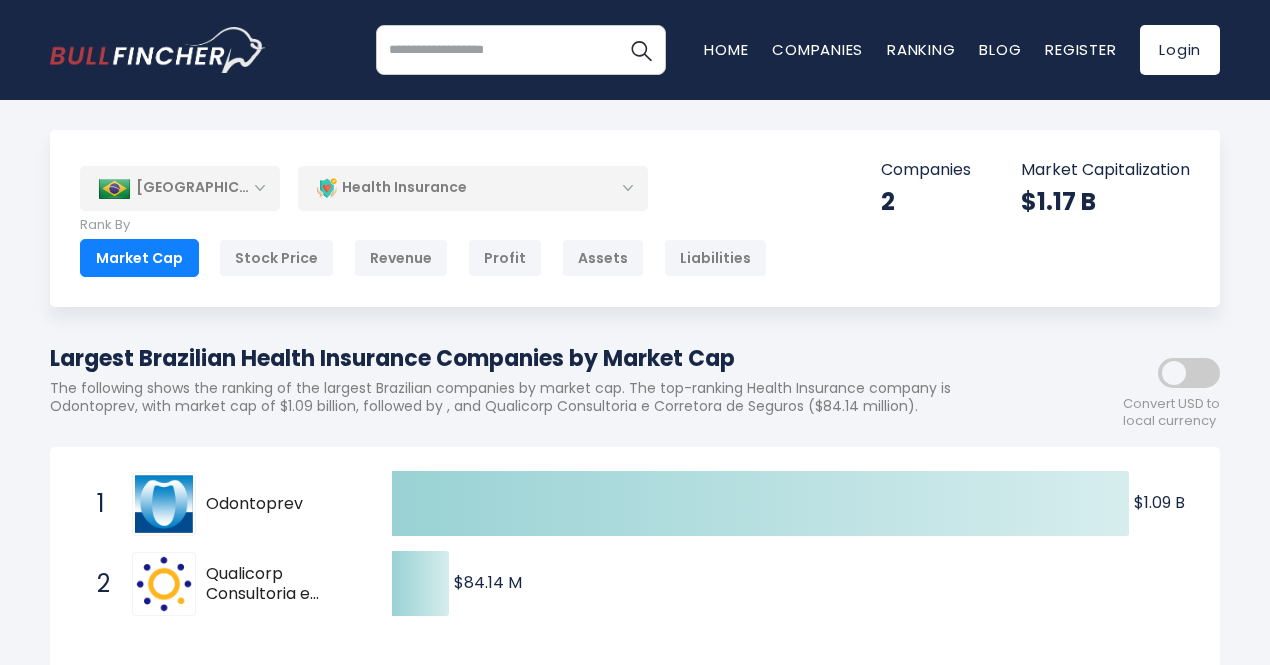 click on "Health Insurance" at bounding box center [473, 188] 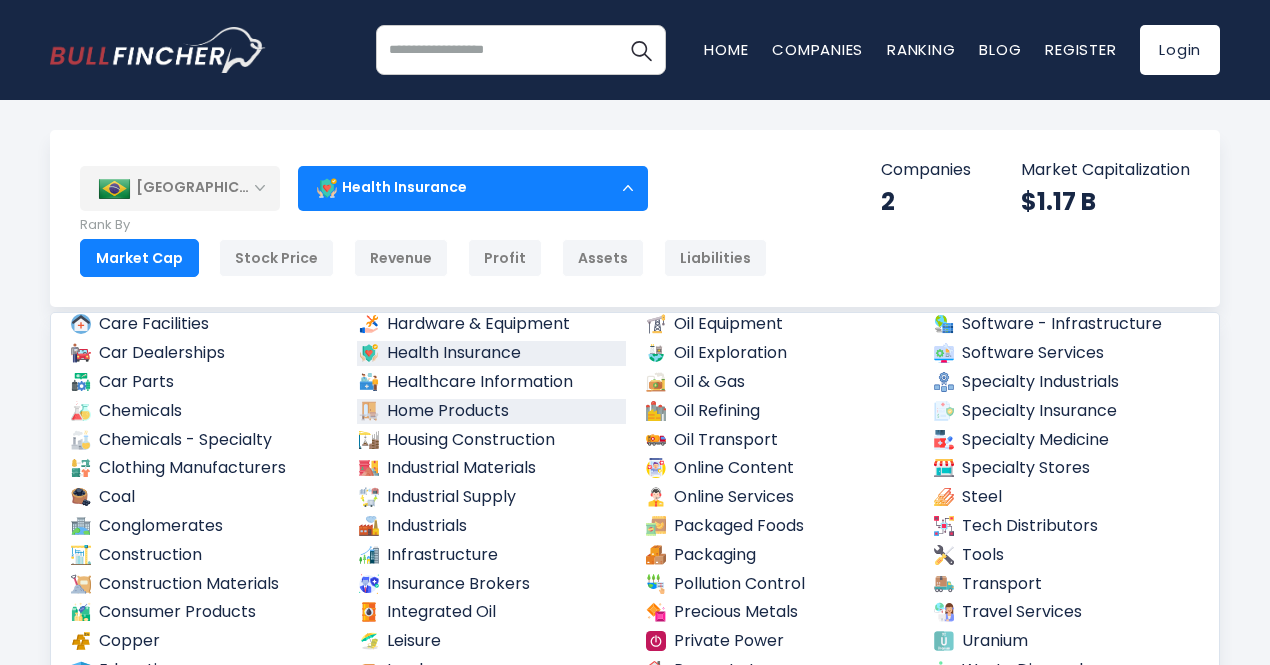 scroll, scrollTop: 708, scrollLeft: 0, axis: vertical 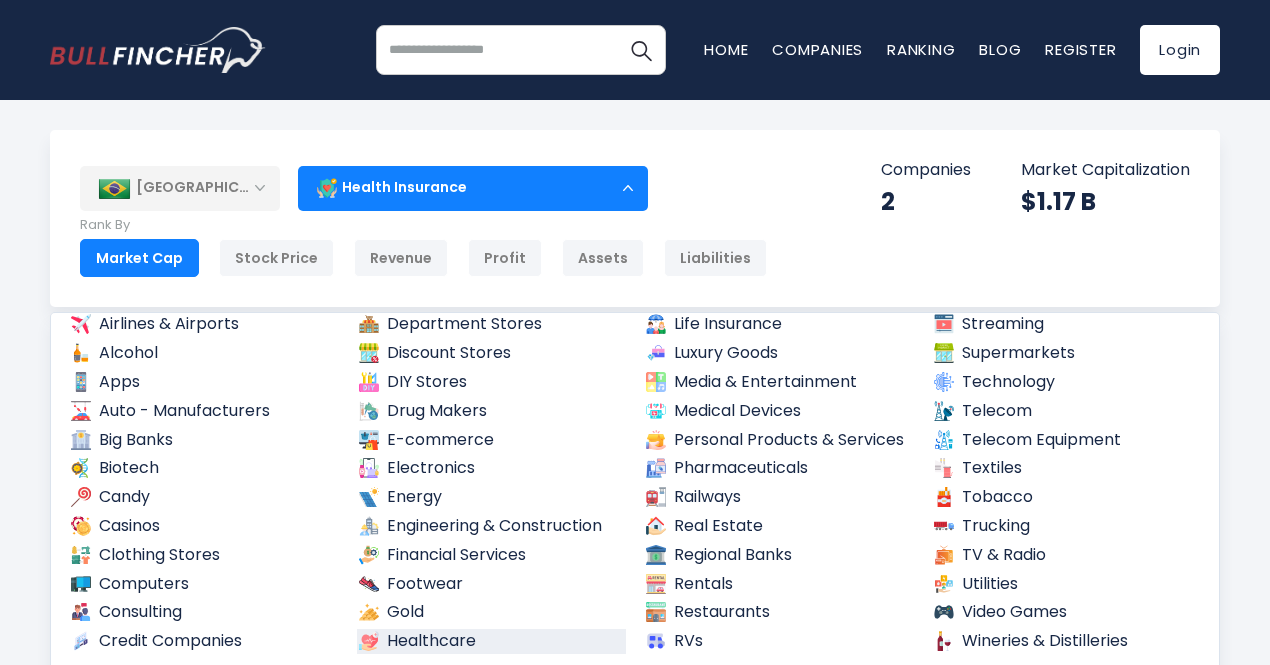 click on "Healthcare" at bounding box center [492, 641] 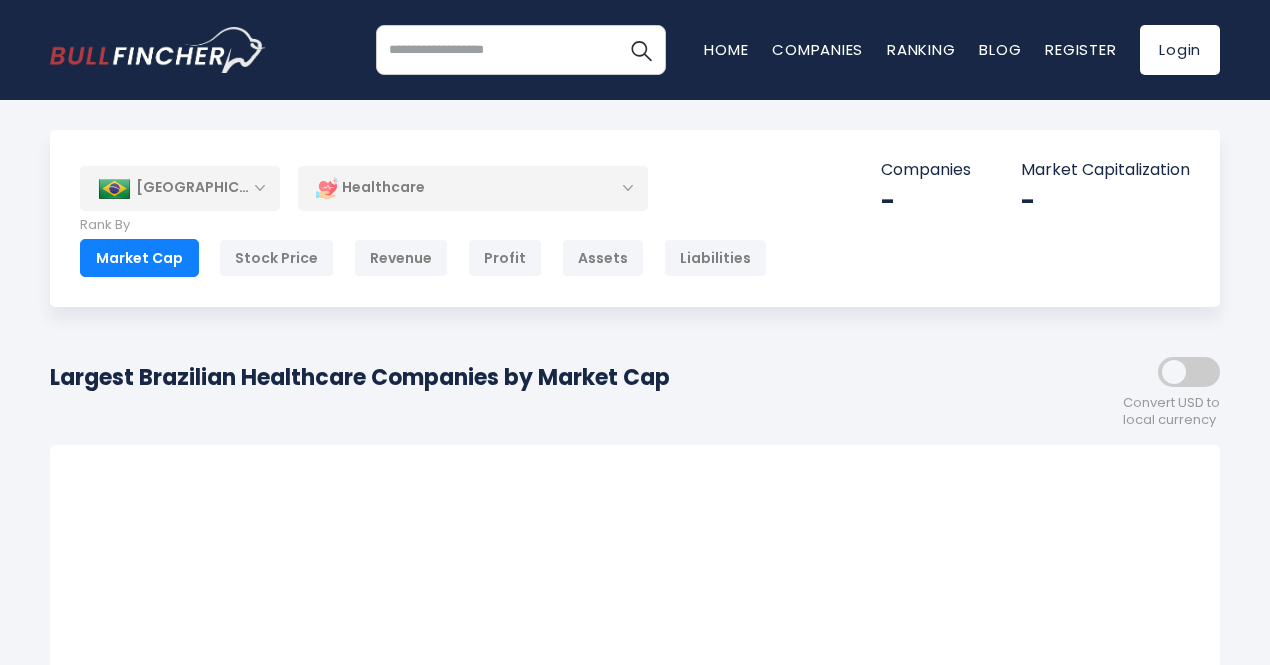 scroll, scrollTop: 0, scrollLeft: 0, axis: both 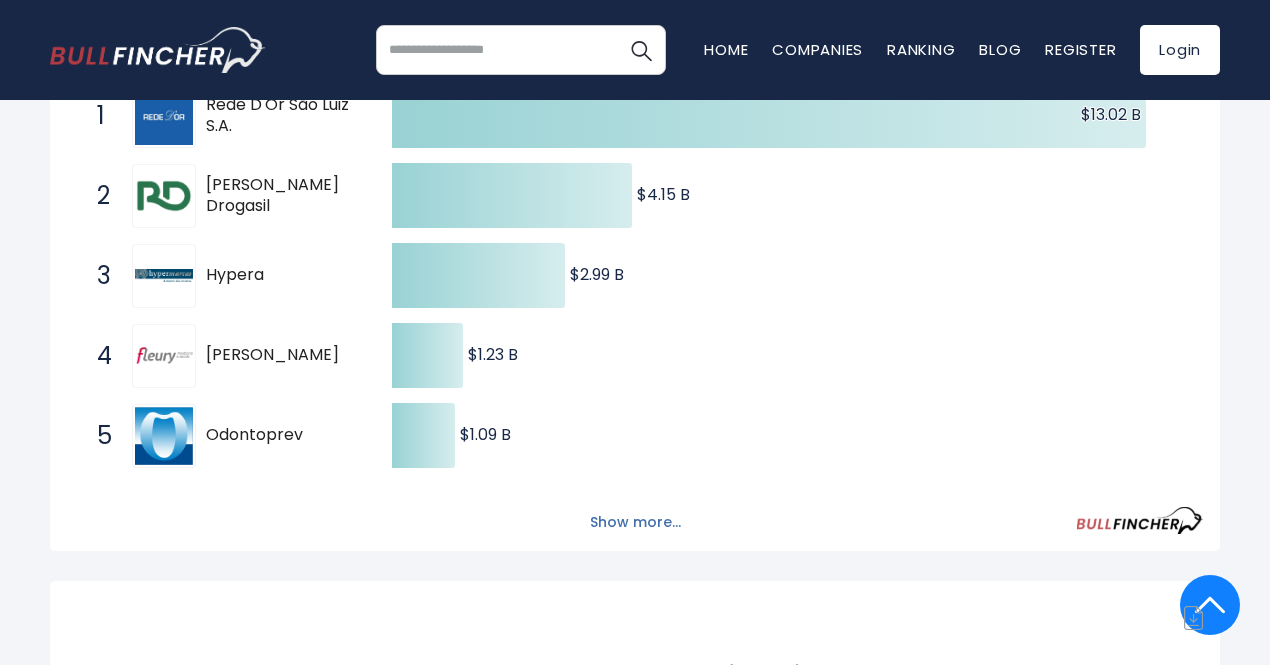 click on "Show more..." at bounding box center (635, 522) 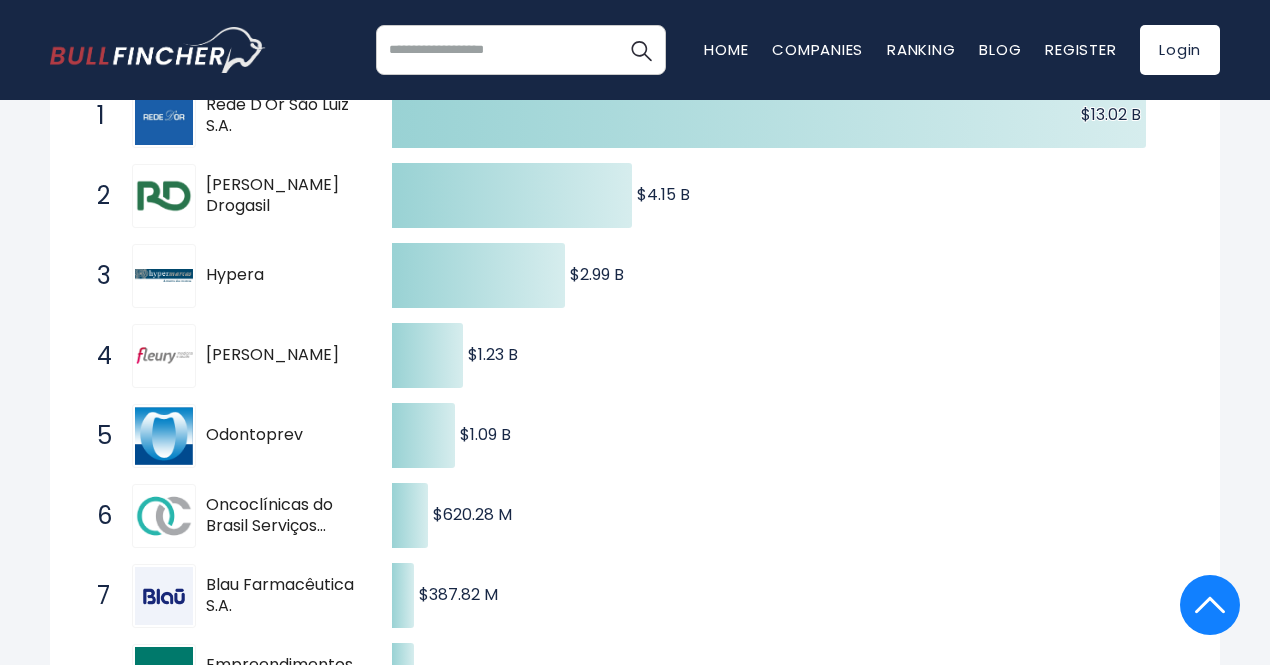 type 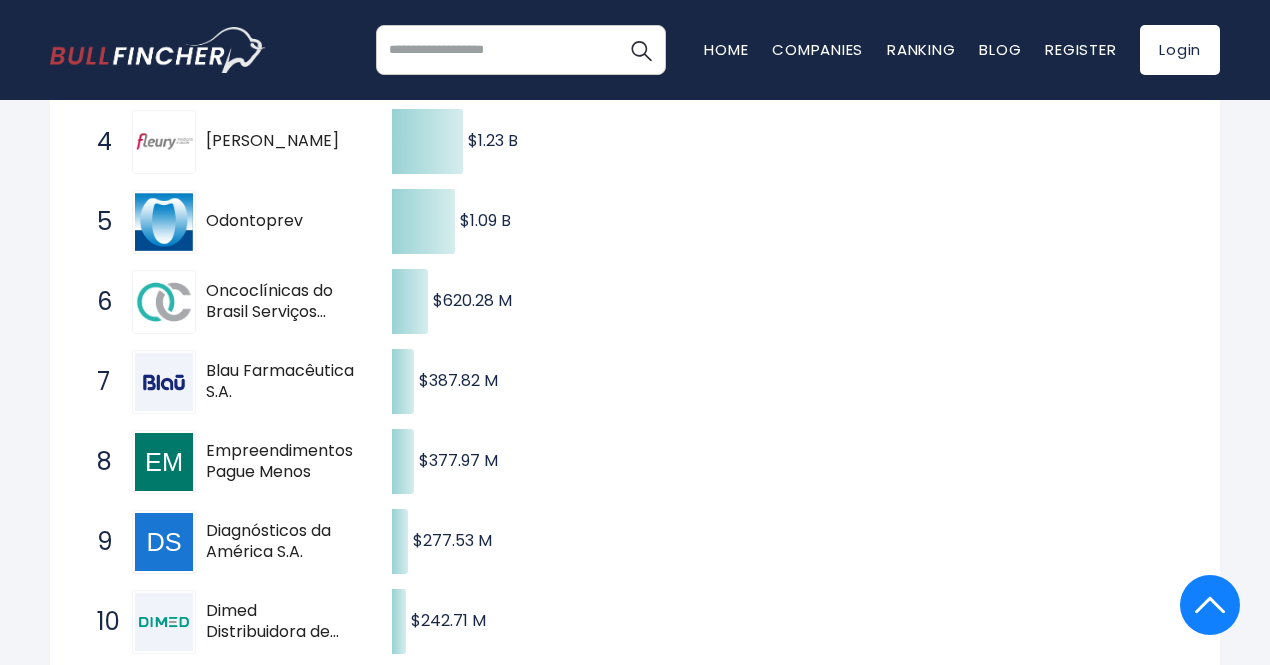 scroll, scrollTop: 623, scrollLeft: 0, axis: vertical 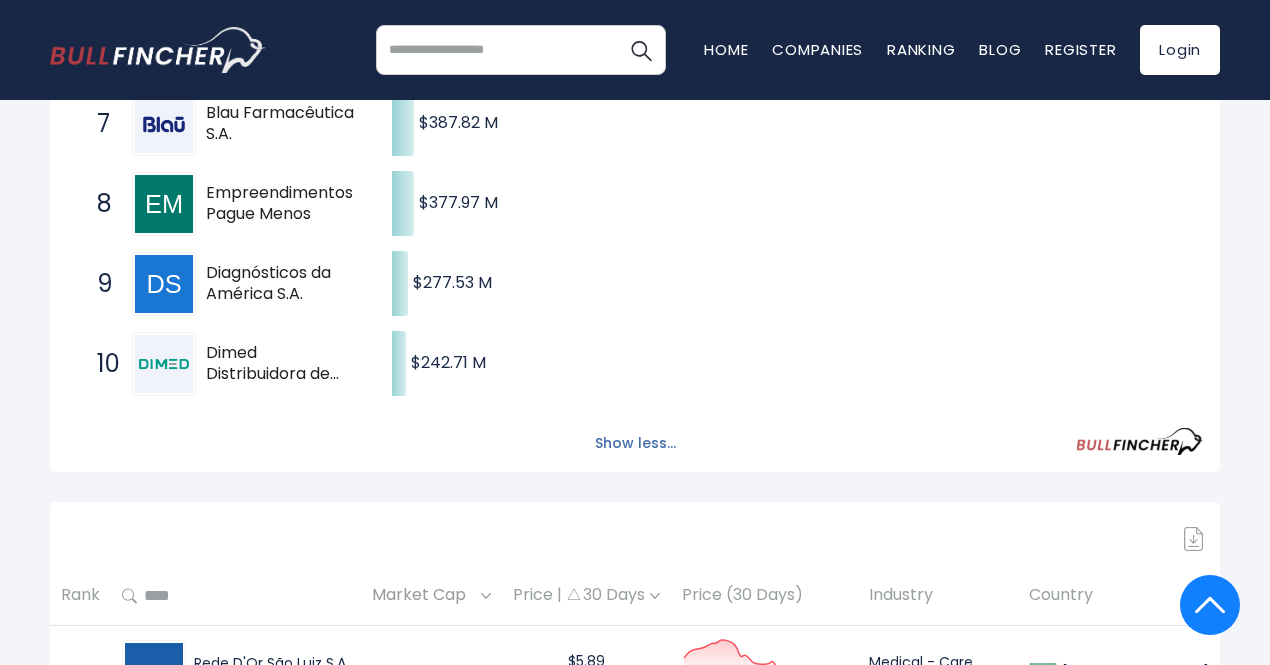 click on "Show less..." at bounding box center [635, 443] 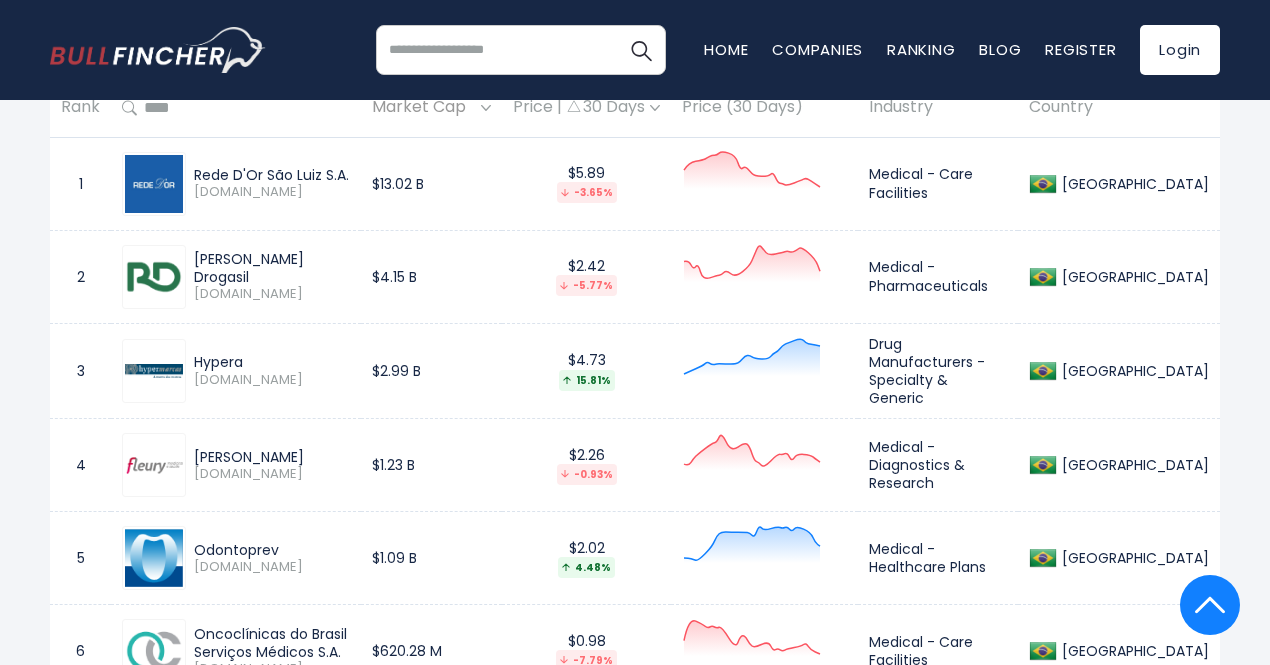 scroll, scrollTop: 979, scrollLeft: 0, axis: vertical 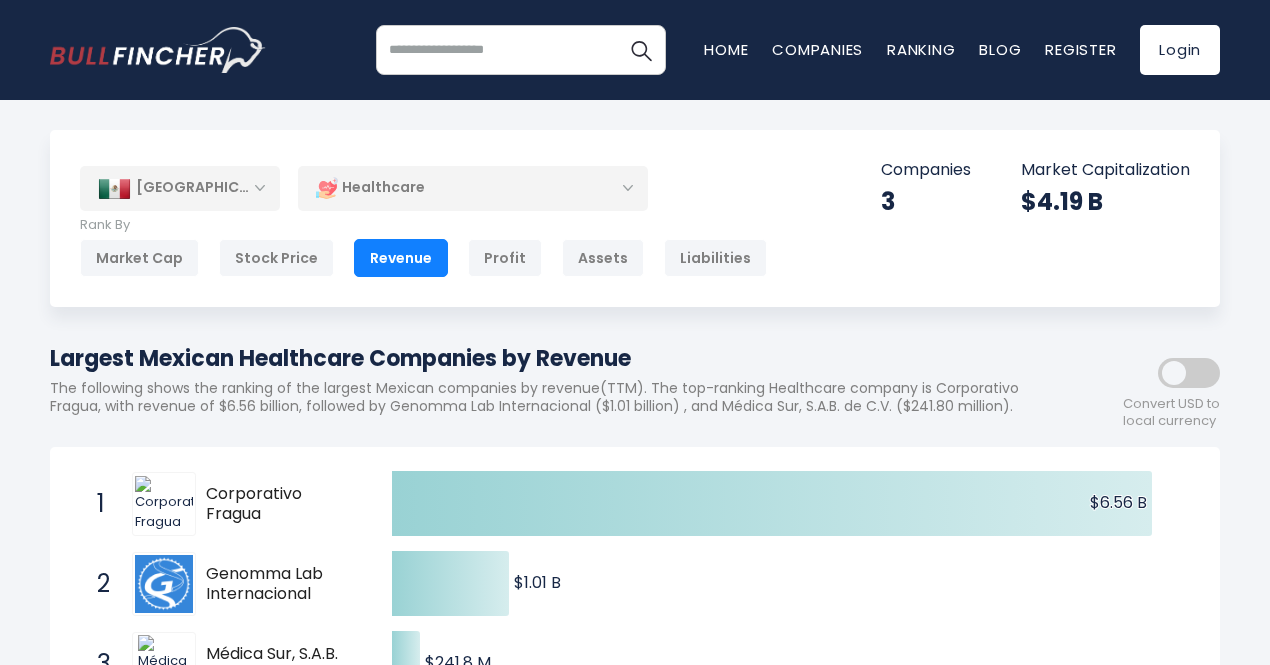 click on "[GEOGRAPHIC_DATA]" at bounding box center (180, 188) 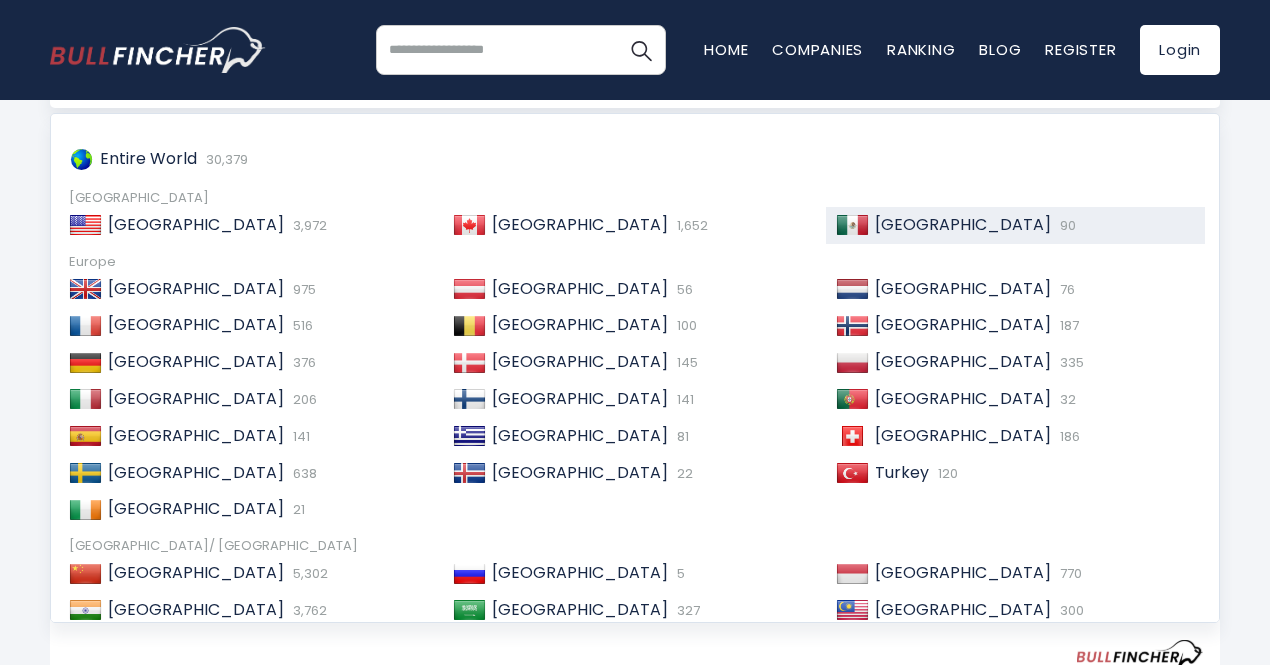 scroll, scrollTop: 0, scrollLeft: 0, axis: both 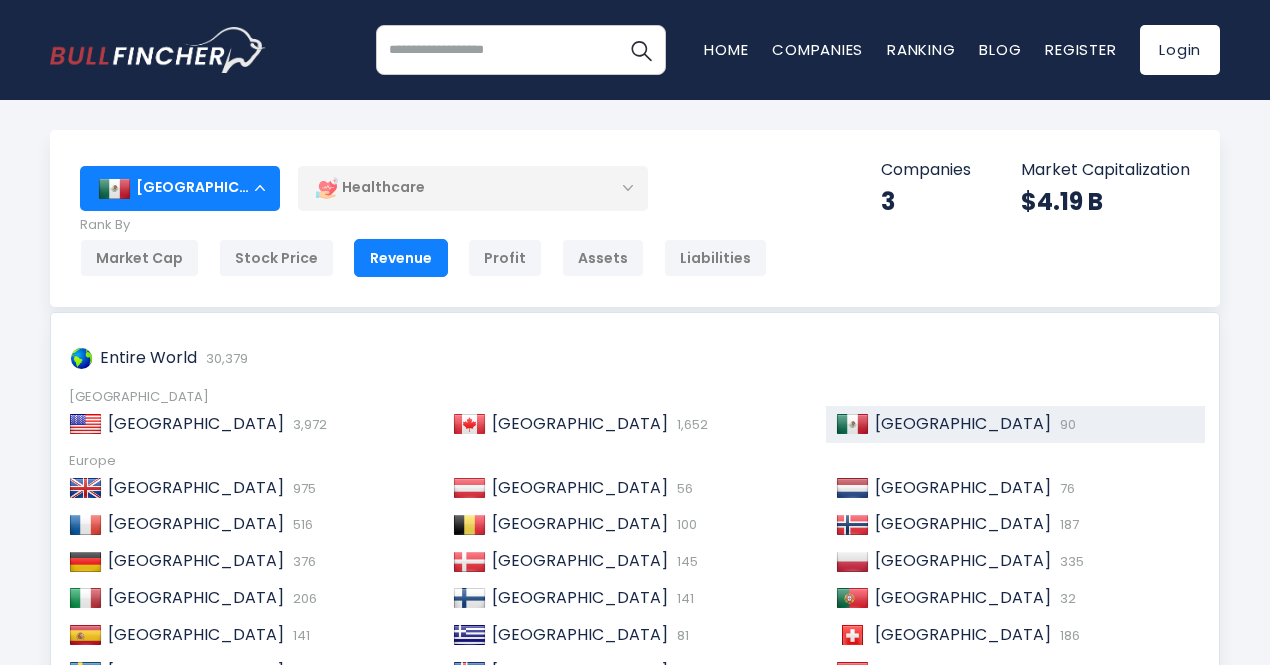 click on "Mexico
Entire World   30,379
North America
United States   3,972" at bounding box center [635, 726] 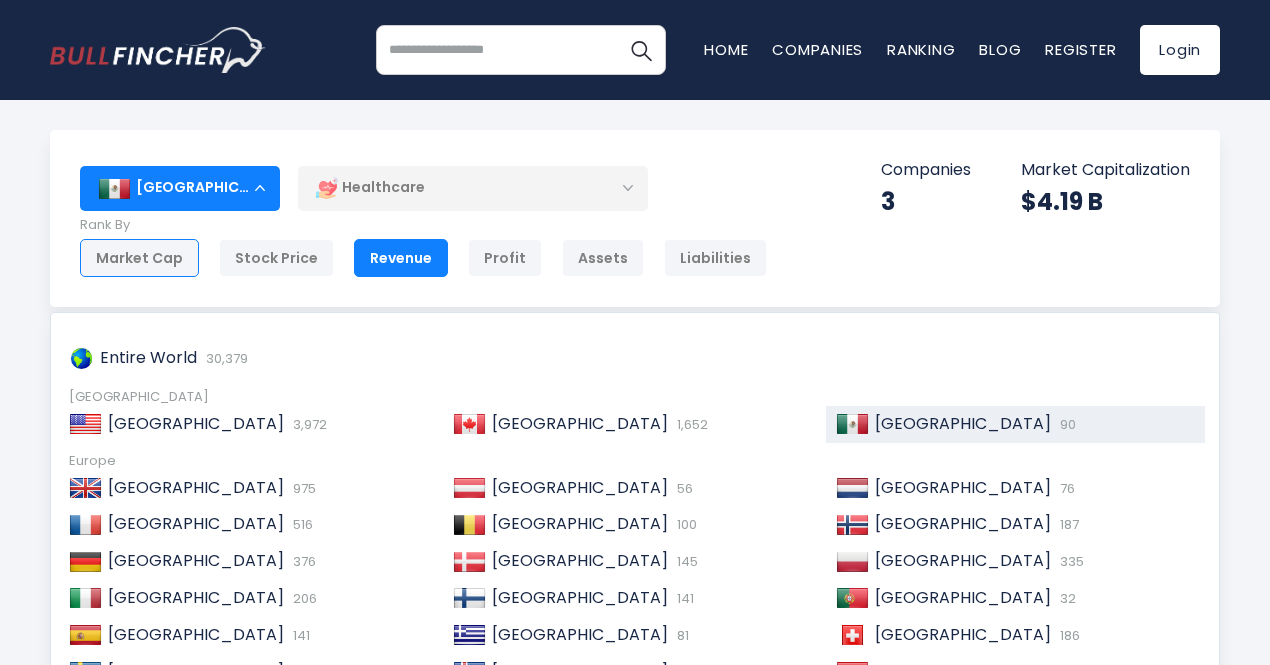 click on "Market Cap" at bounding box center (139, 258) 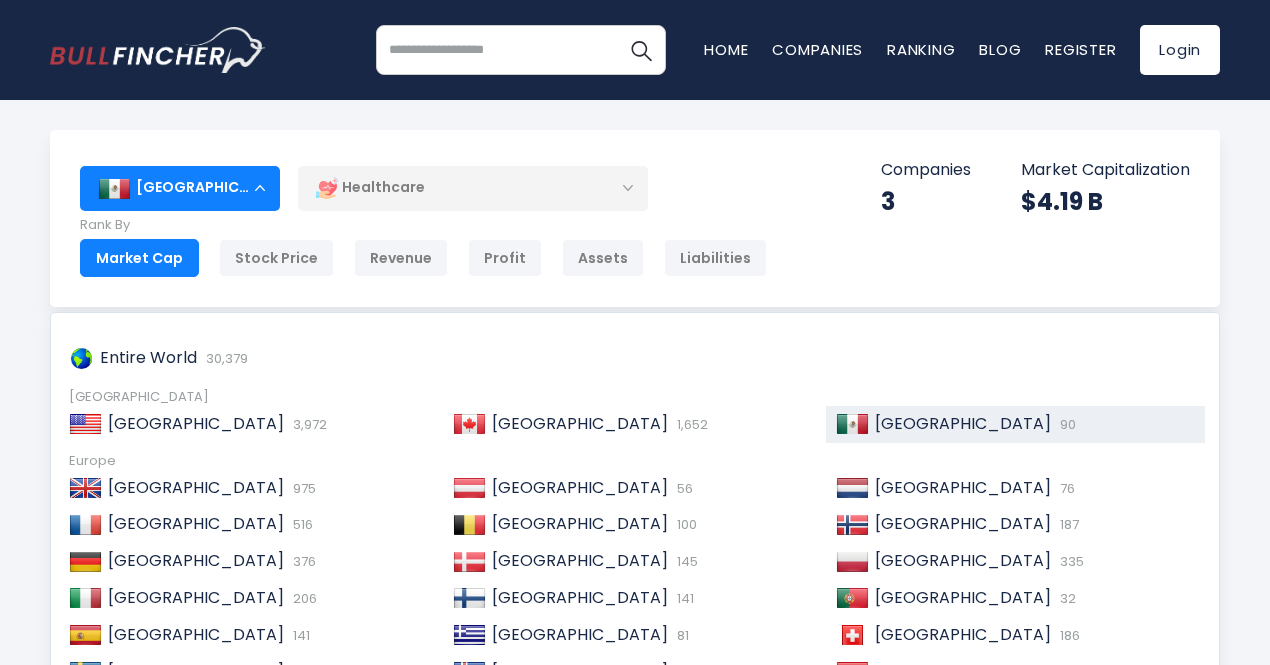 click on "Mexico
Entire World   30,379
North America
3,972" at bounding box center [635, 776] 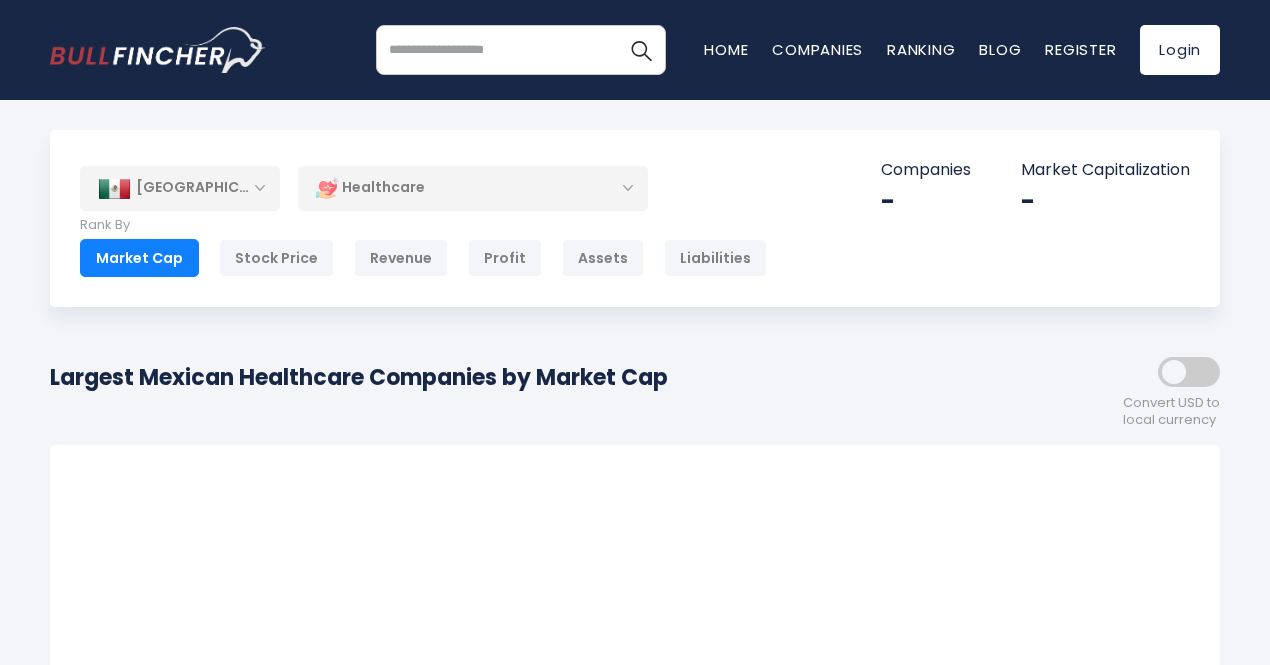 scroll, scrollTop: 0, scrollLeft: 0, axis: both 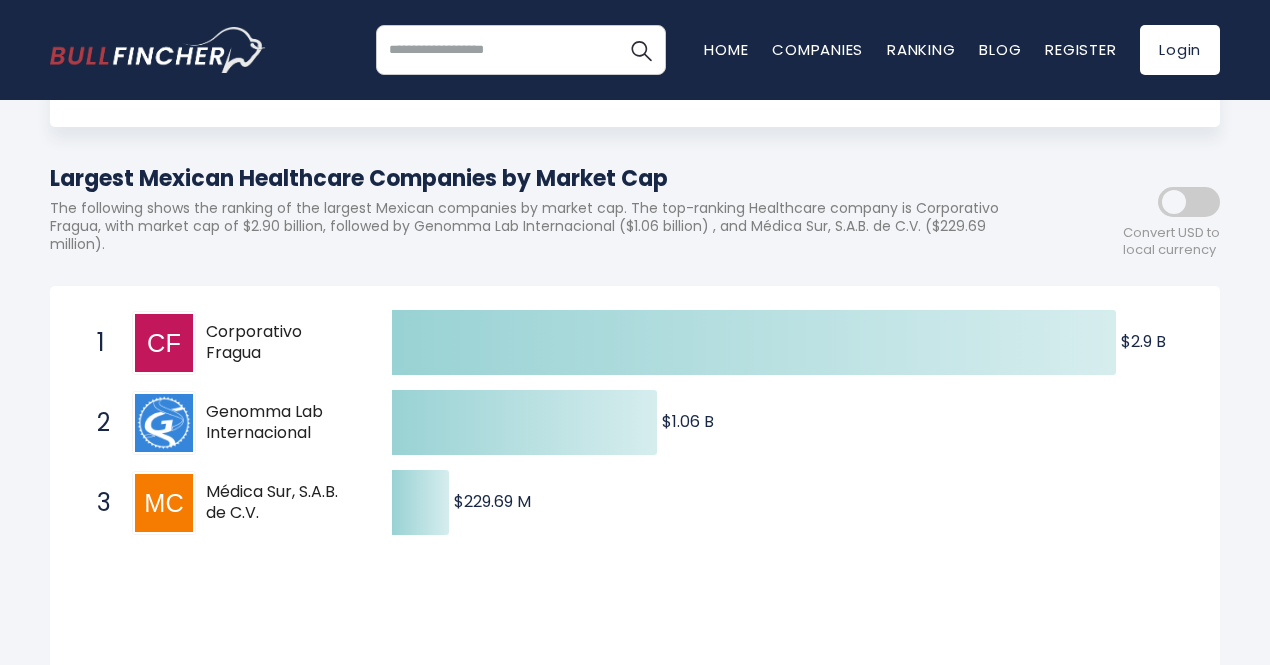 click at bounding box center (158, 50) 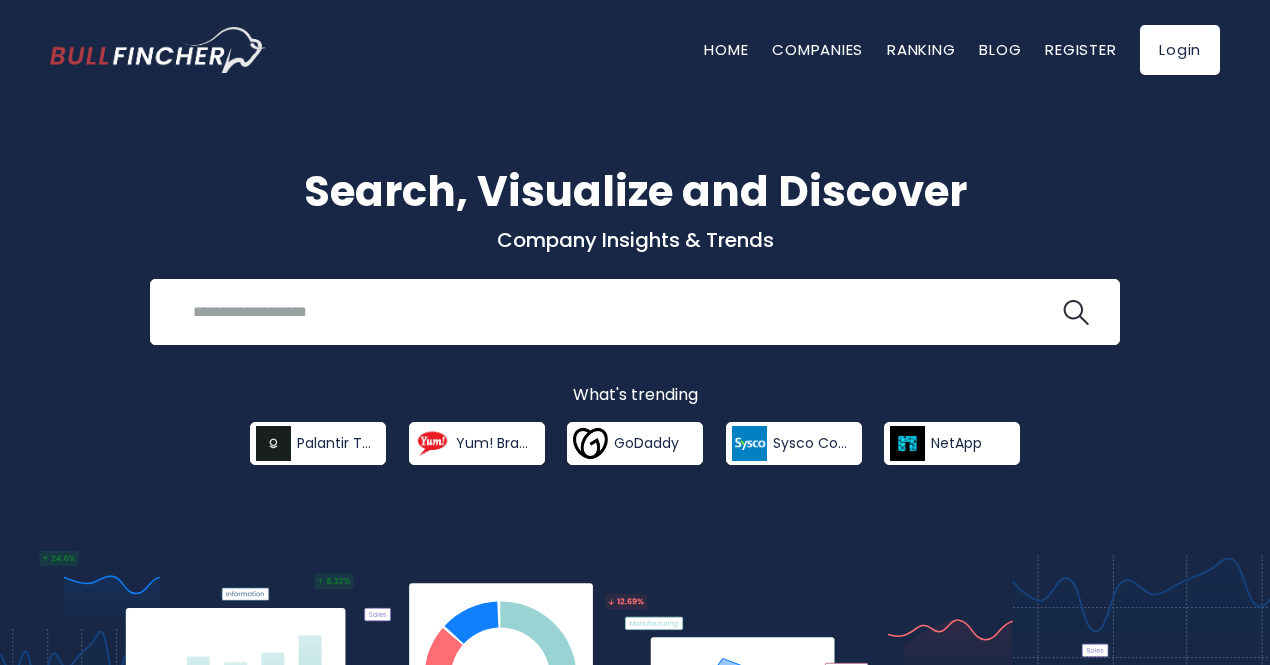 scroll, scrollTop: 0, scrollLeft: 0, axis: both 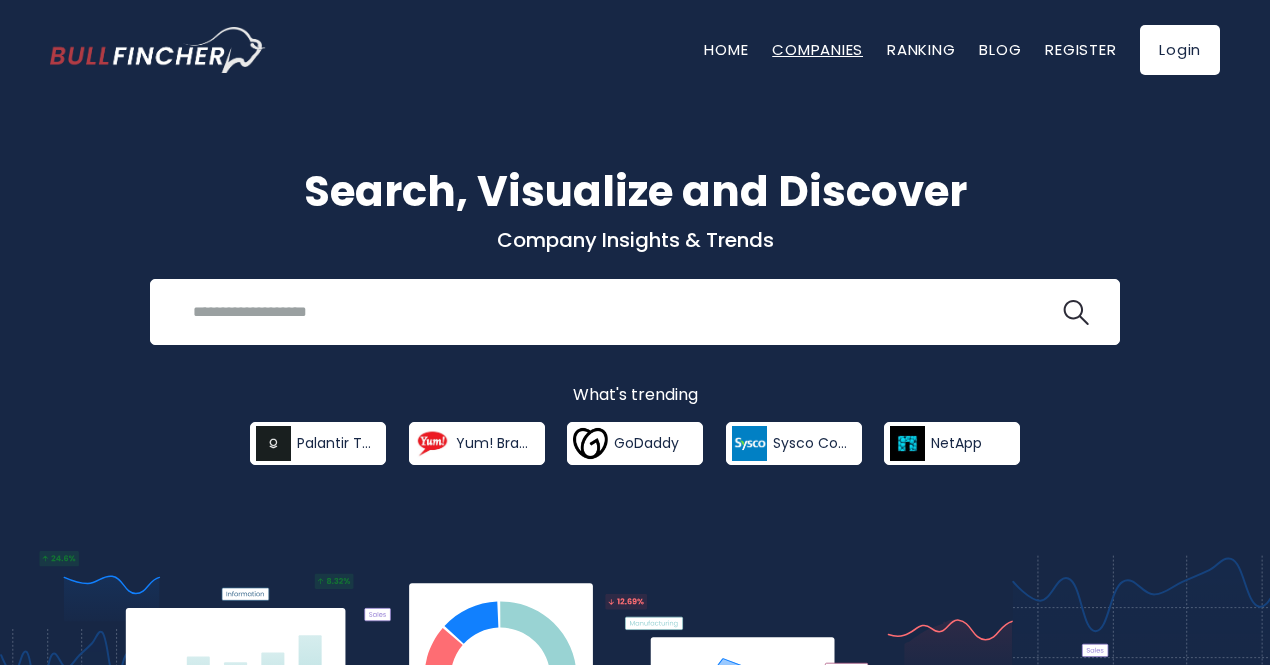 click on "Companies" at bounding box center (817, 49) 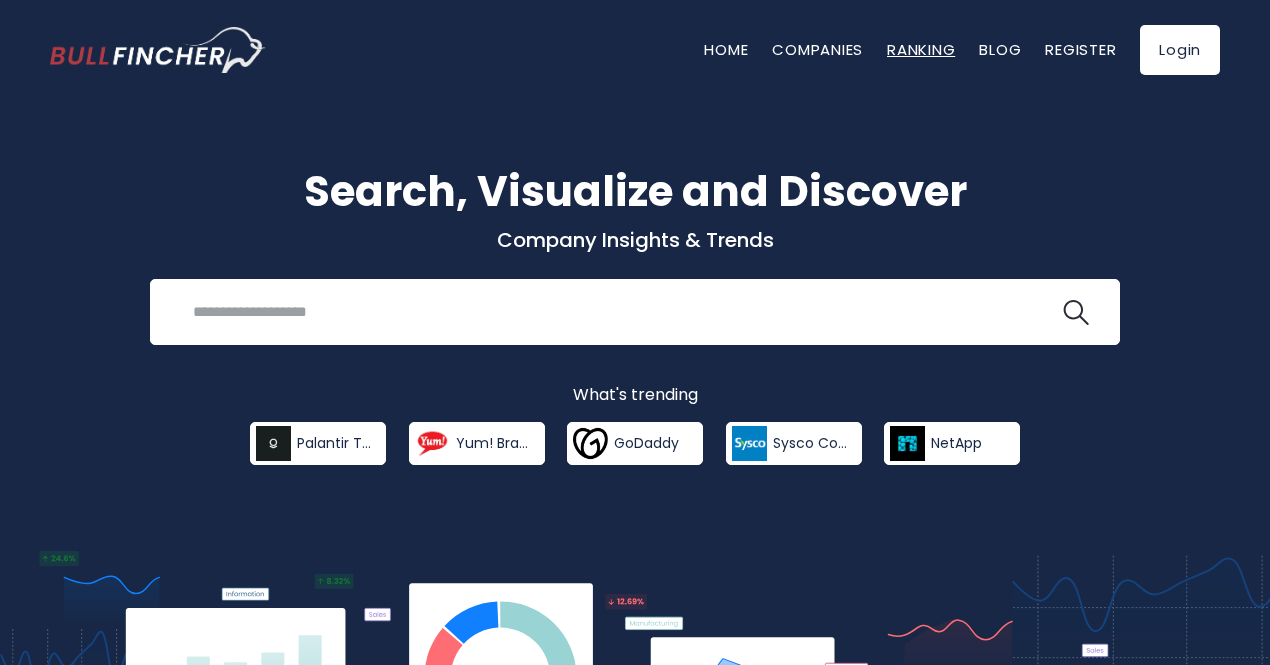 click on "Ranking" at bounding box center (921, 49) 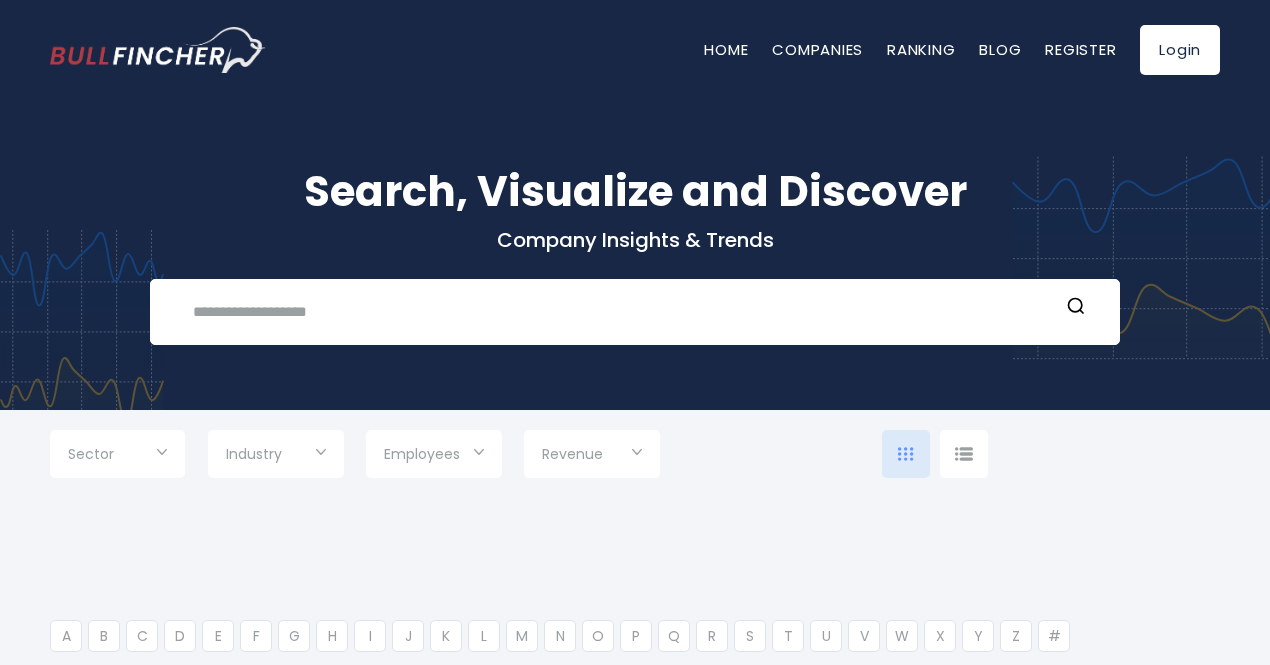 scroll, scrollTop: 0, scrollLeft: 0, axis: both 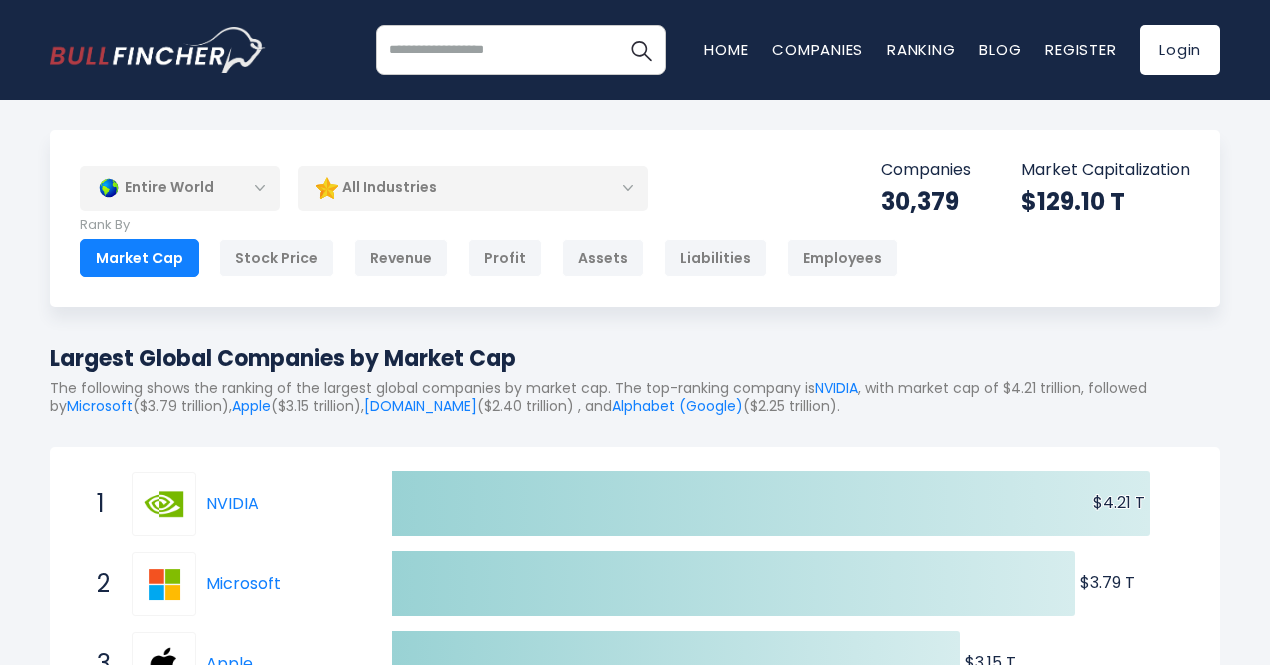 click on "Entire World" at bounding box center [180, 188] 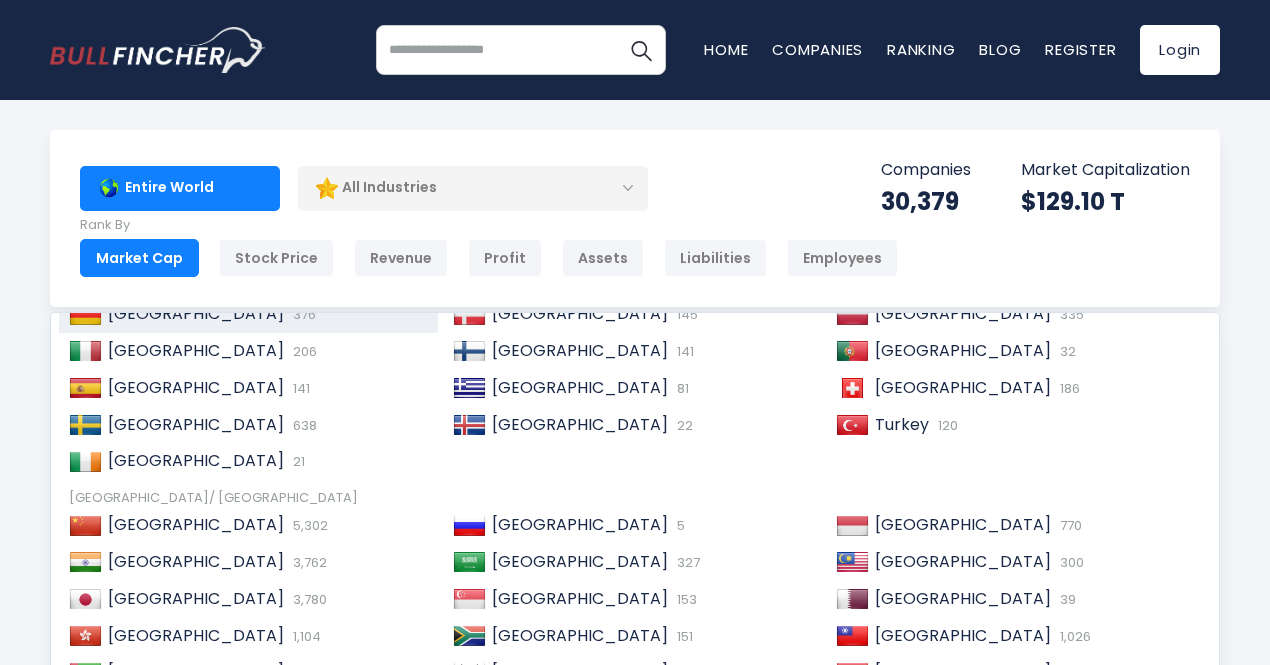 scroll, scrollTop: 251, scrollLeft: 0, axis: vertical 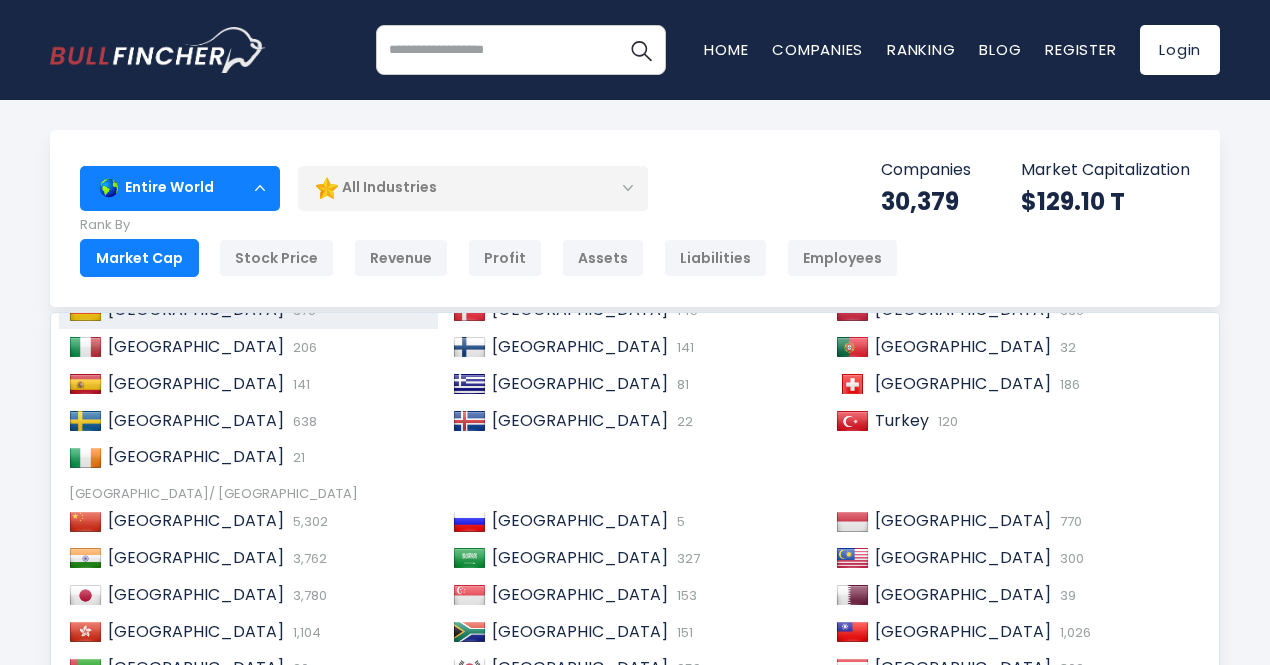 click on "India   3,762" at bounding box center [248, 558] 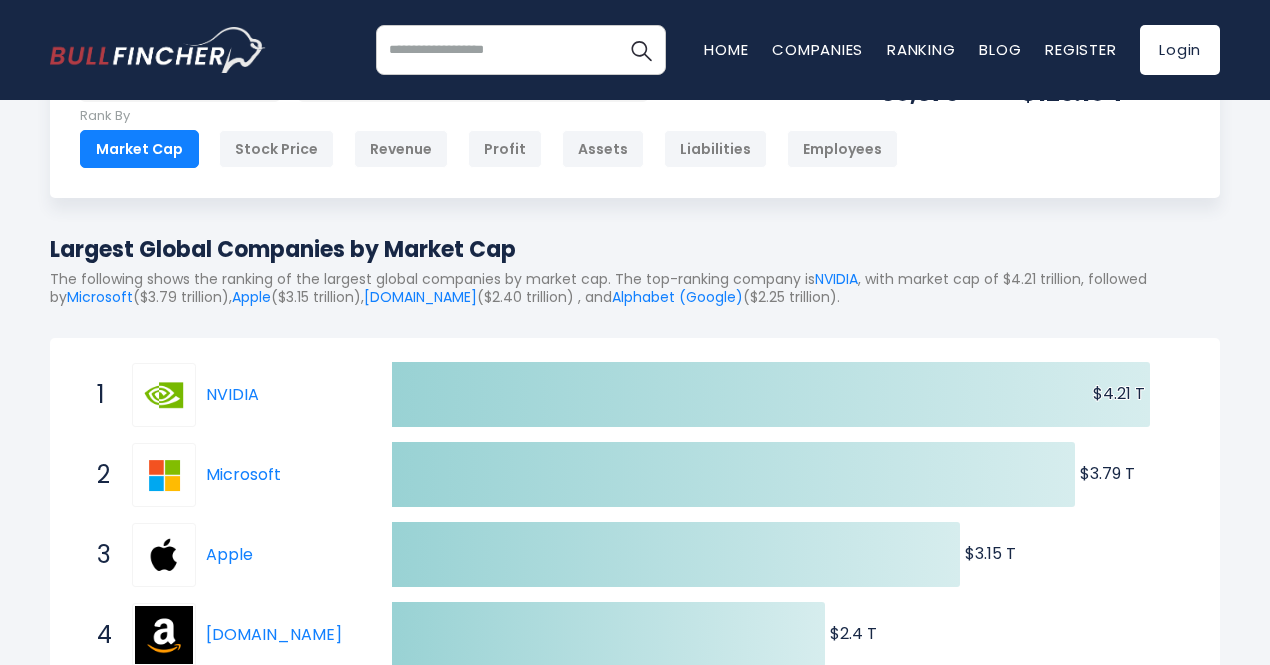 scroll, scrollTop: 0, scrollLeft: 0, axis: both 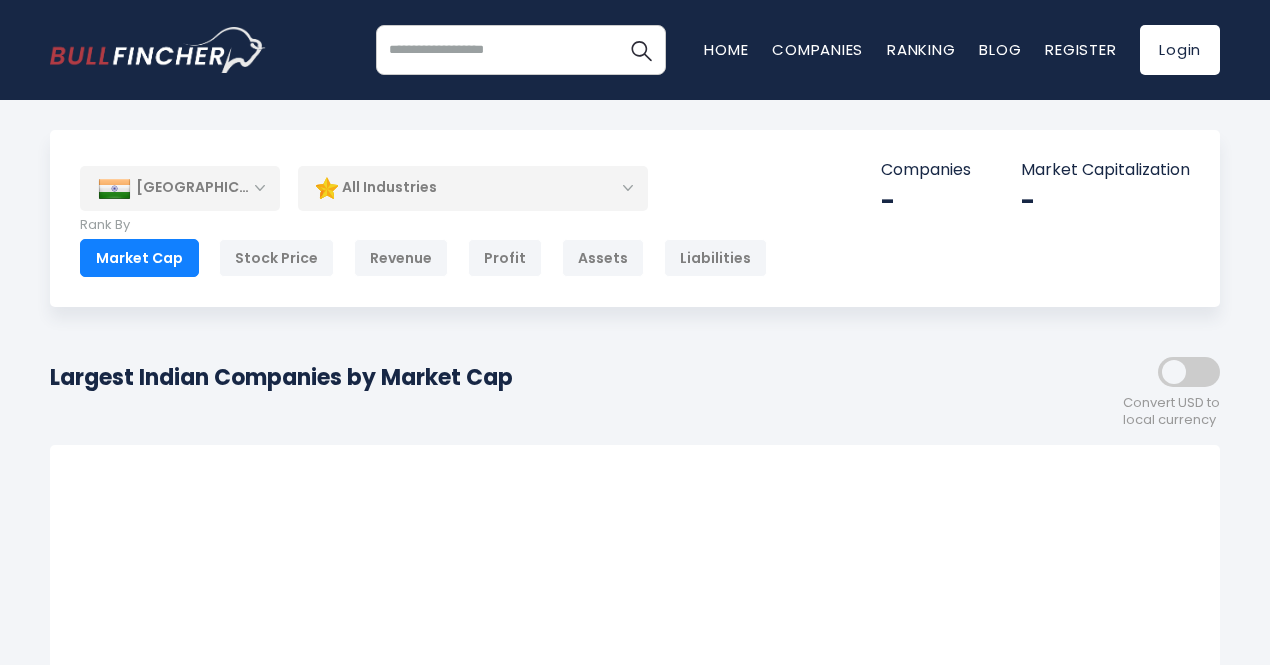 click on "All Industries" at bounding box center (473, 188) 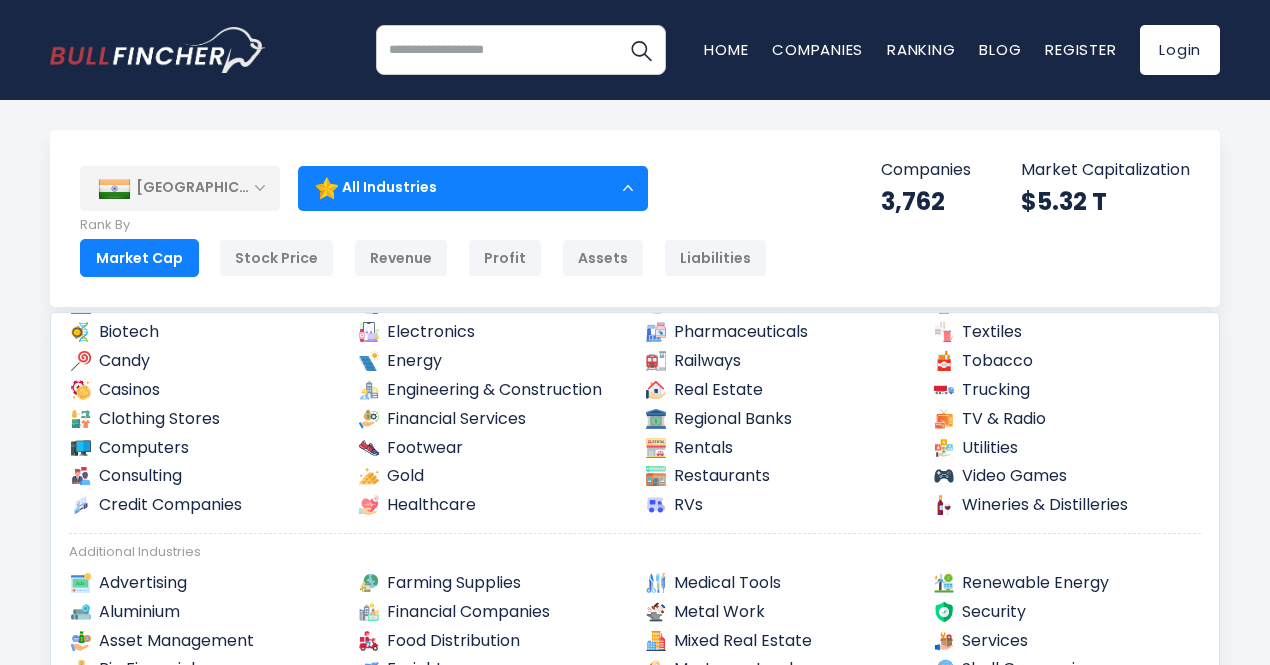 scroll, scrollTop: 250, scrollLeft: 0, axis: vertical 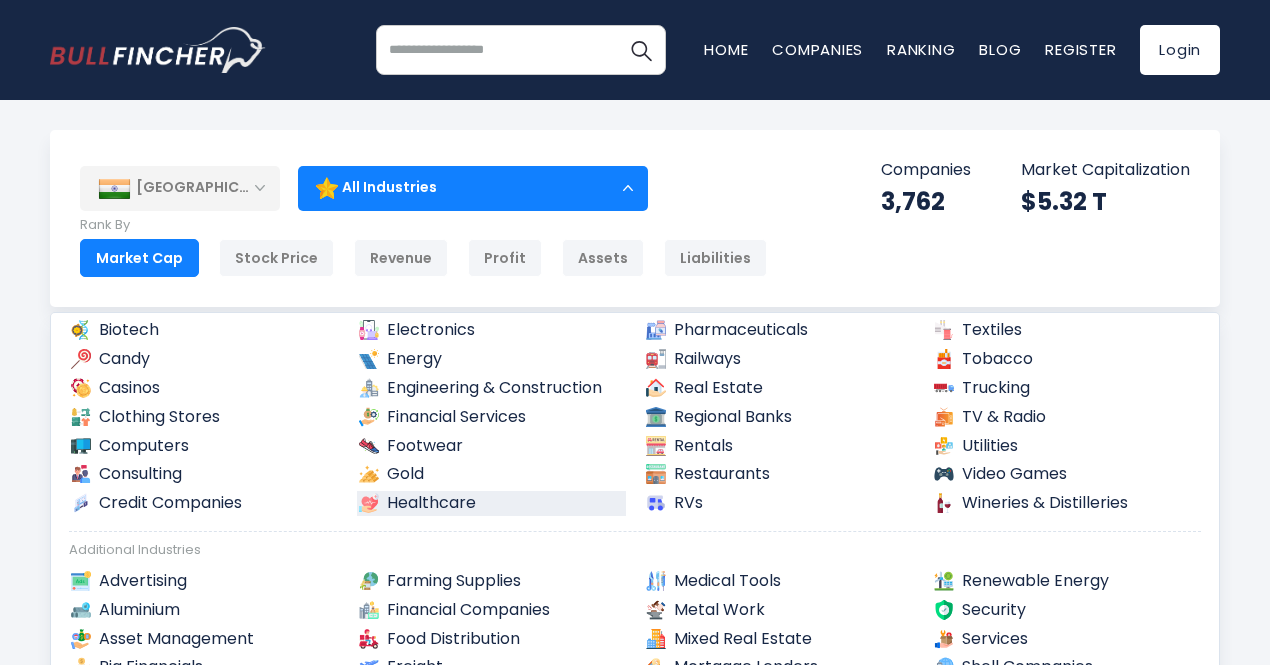 click on "Healthcare" at bounding box center (492, 503) 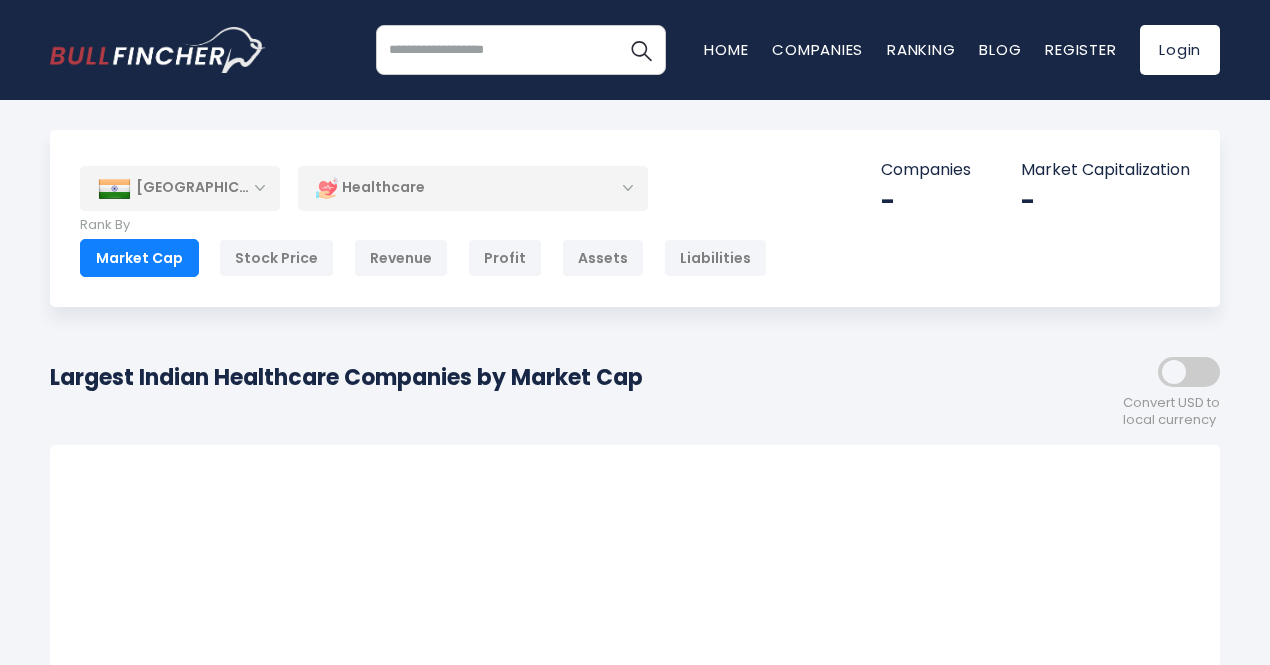 scroll, scrollTop: 0, scrollLeft: 0, axis: both 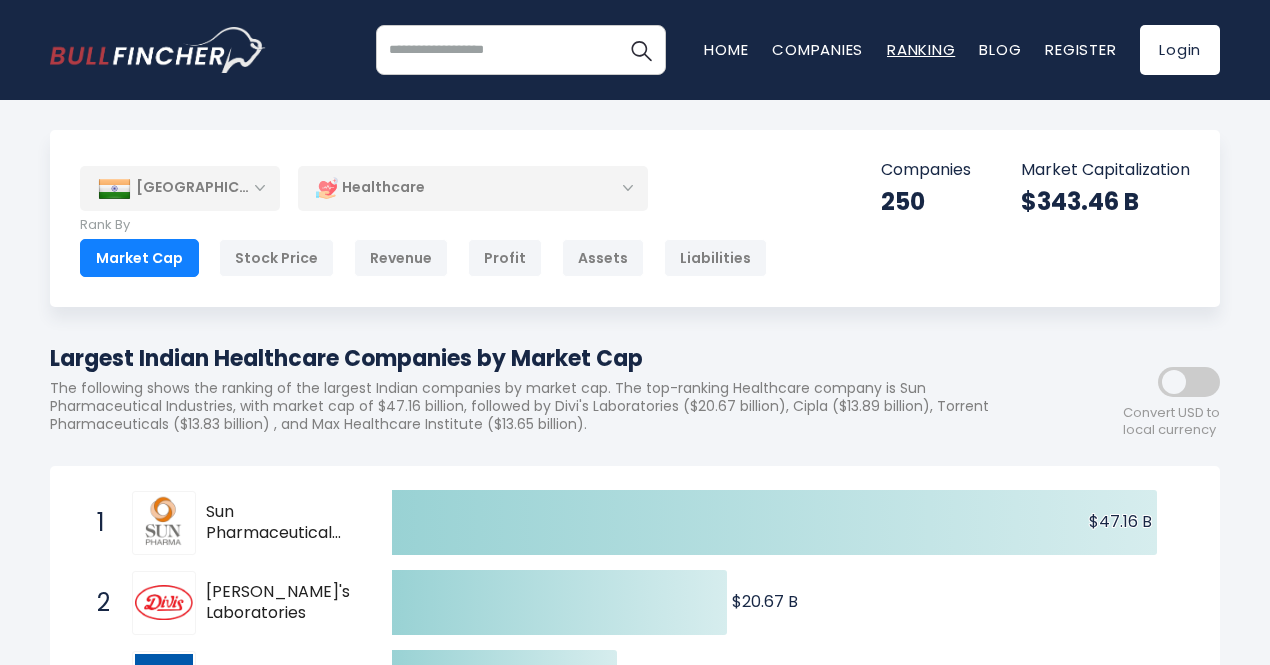click on "Ranking" at bounding box center [921, 49] 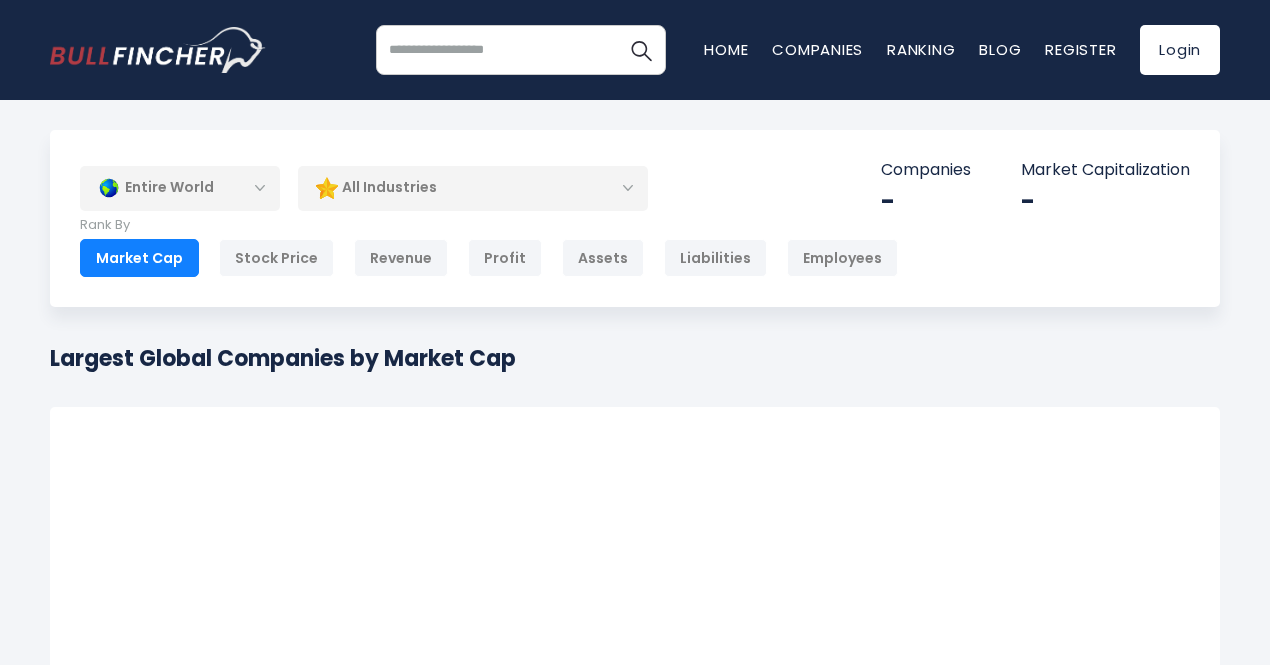 scroll, scrollTop: 0, scrollLeft: 0, axis: both 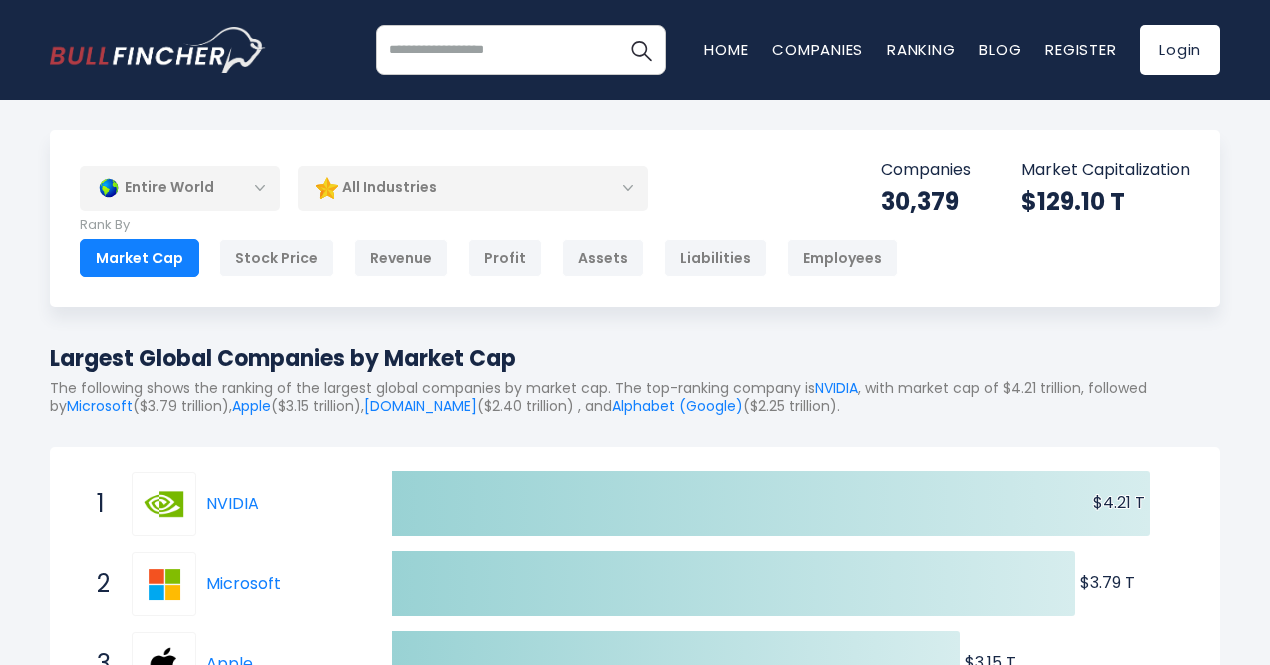 click on "Entire World
Entire World   30,379
[GEOGRAPHIC_DATA]
[GEOGRAPHIC_DATA]   3,972" at bounding box center [371, 188] 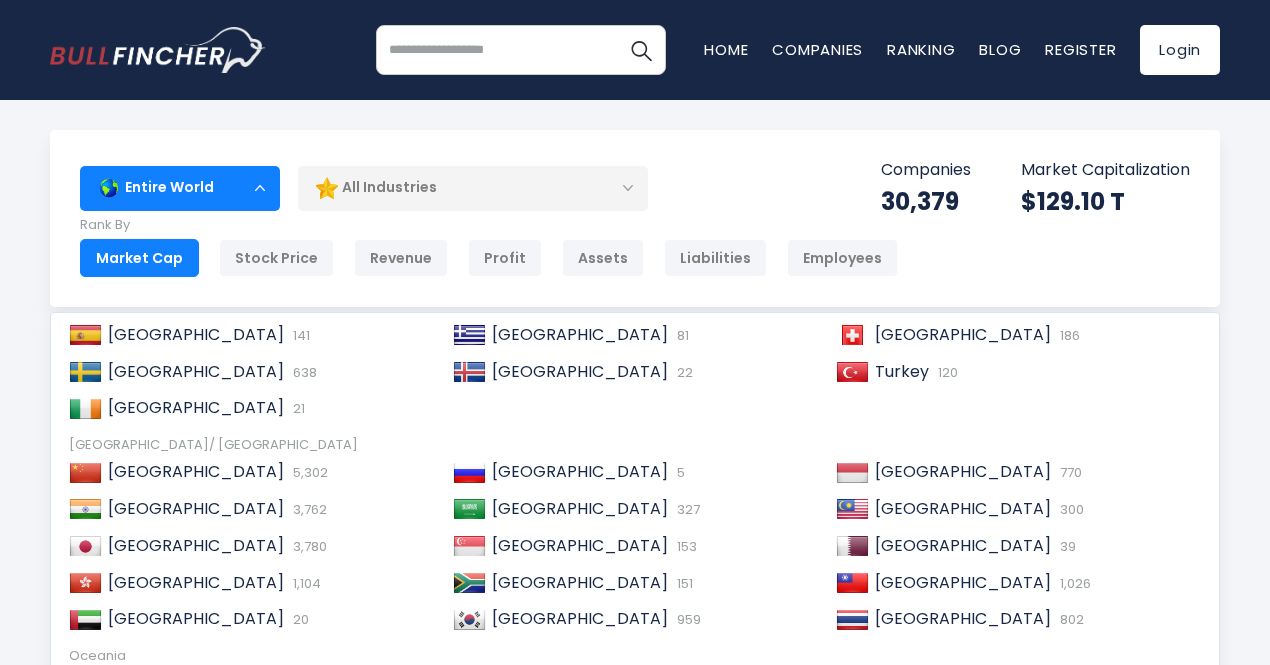 scroll, scrollTop: 305, scrollLeft: 0, axis: vertical 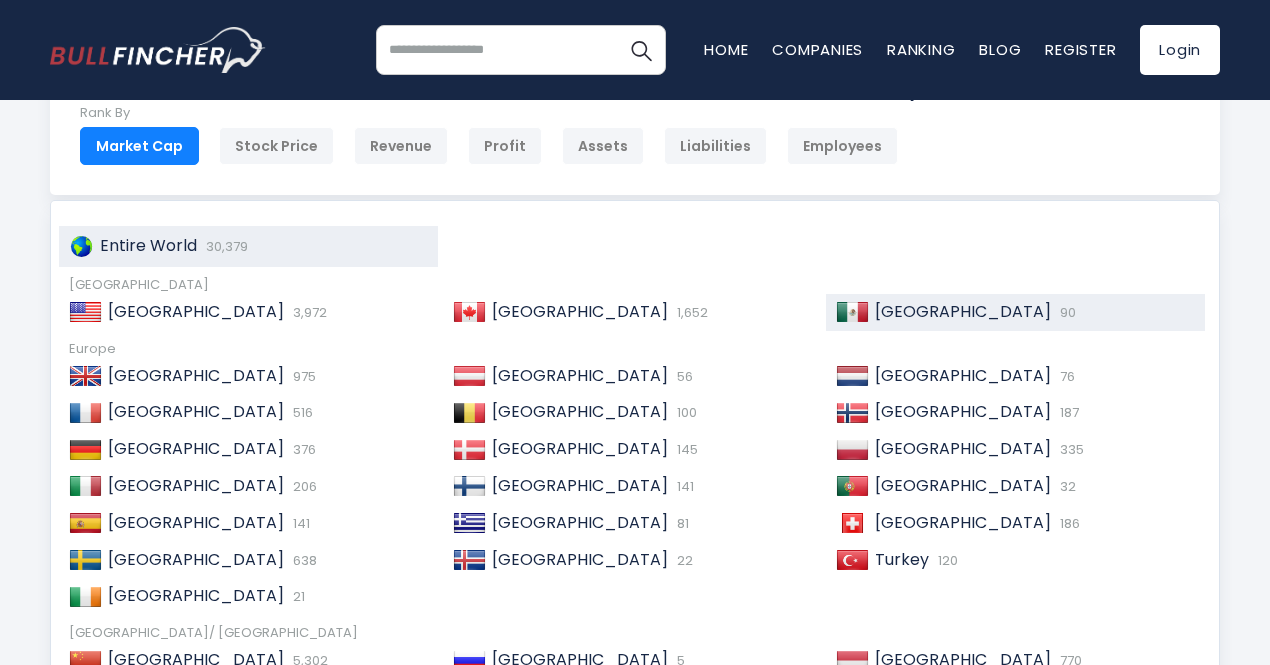click at bounding box center (852, 312) 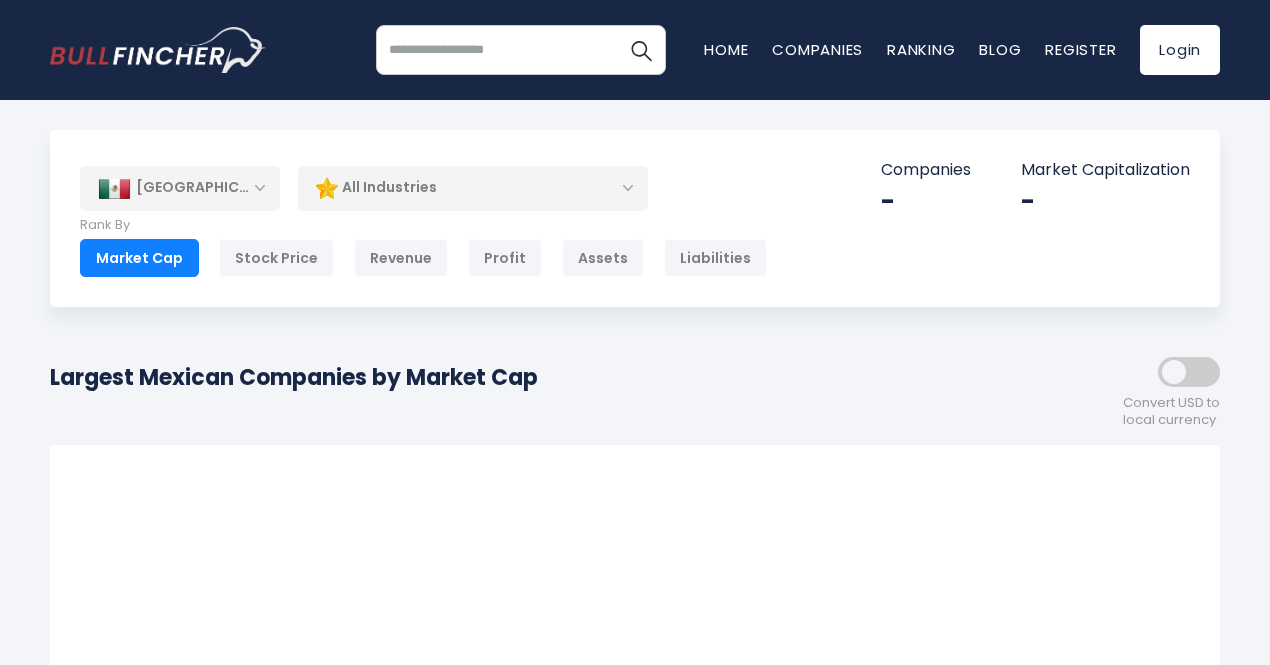 scroll, scrollTop: 0, scrollLeft: 0, axis: both 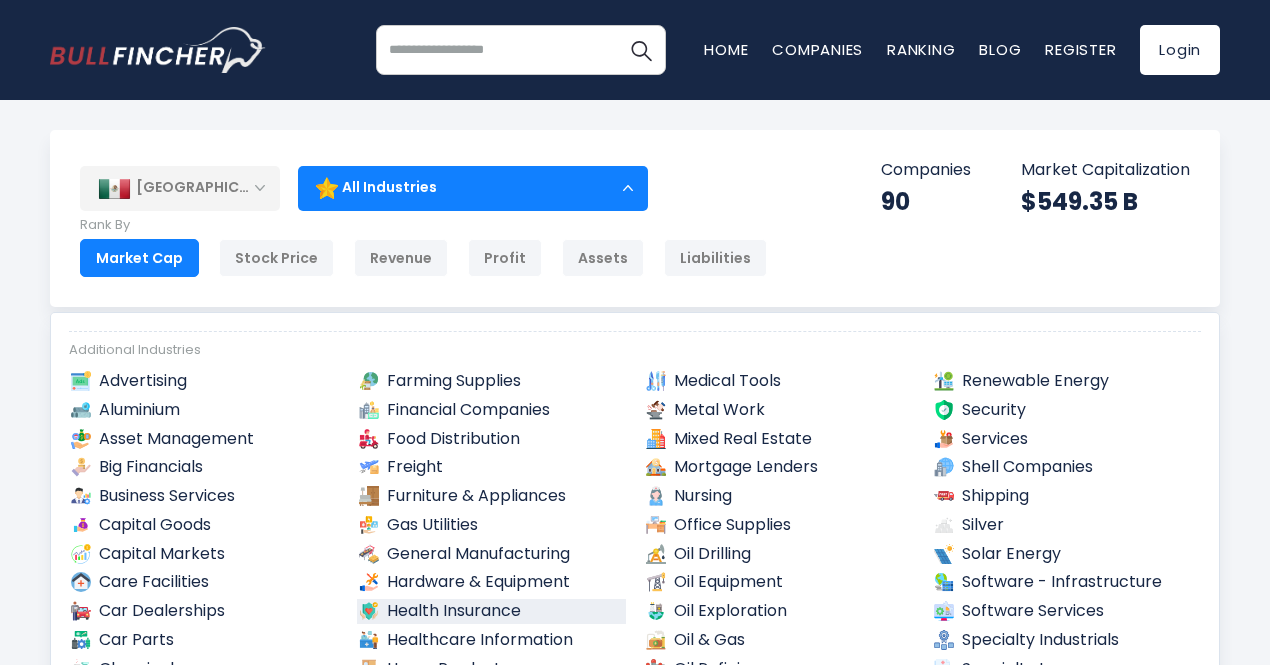 click on "Health Insurance" at bounding box center (492, 611) 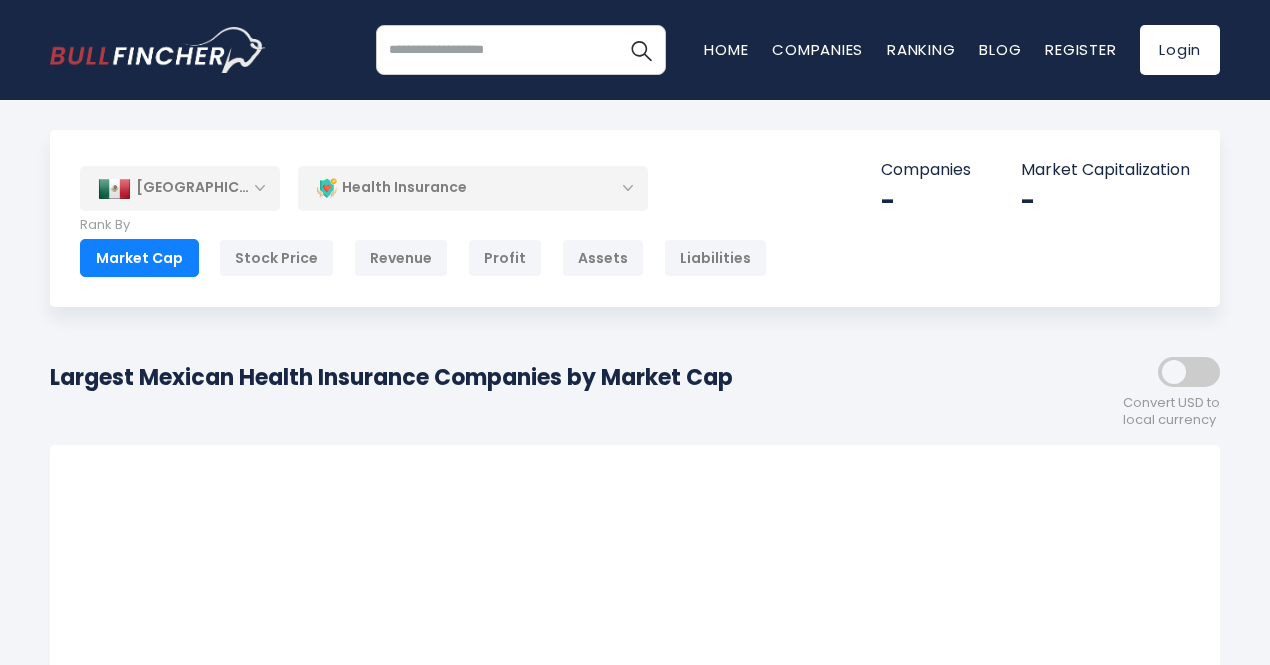 scroll, scrollTop: 58, scrollLeft: 0, axis: vertical 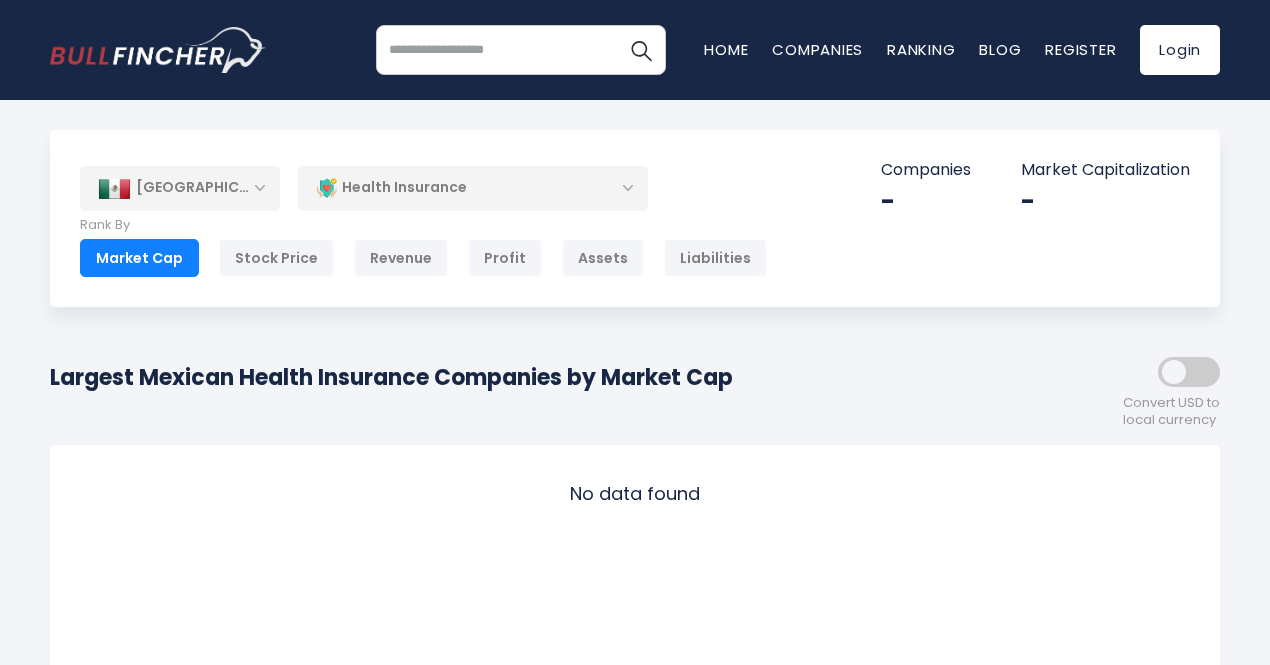 click on "Health Insurance" at bounding box center [473, 188] 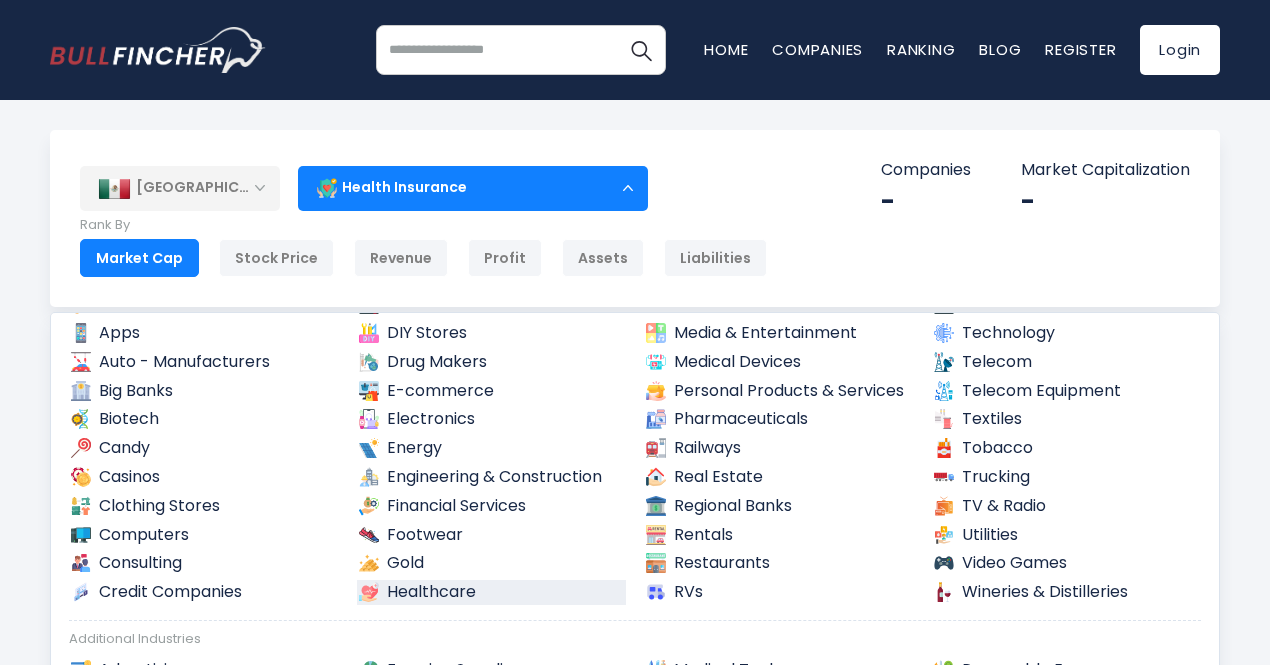 scroll, scrollTop: 162, scrollLeft: 0, axis: vertical 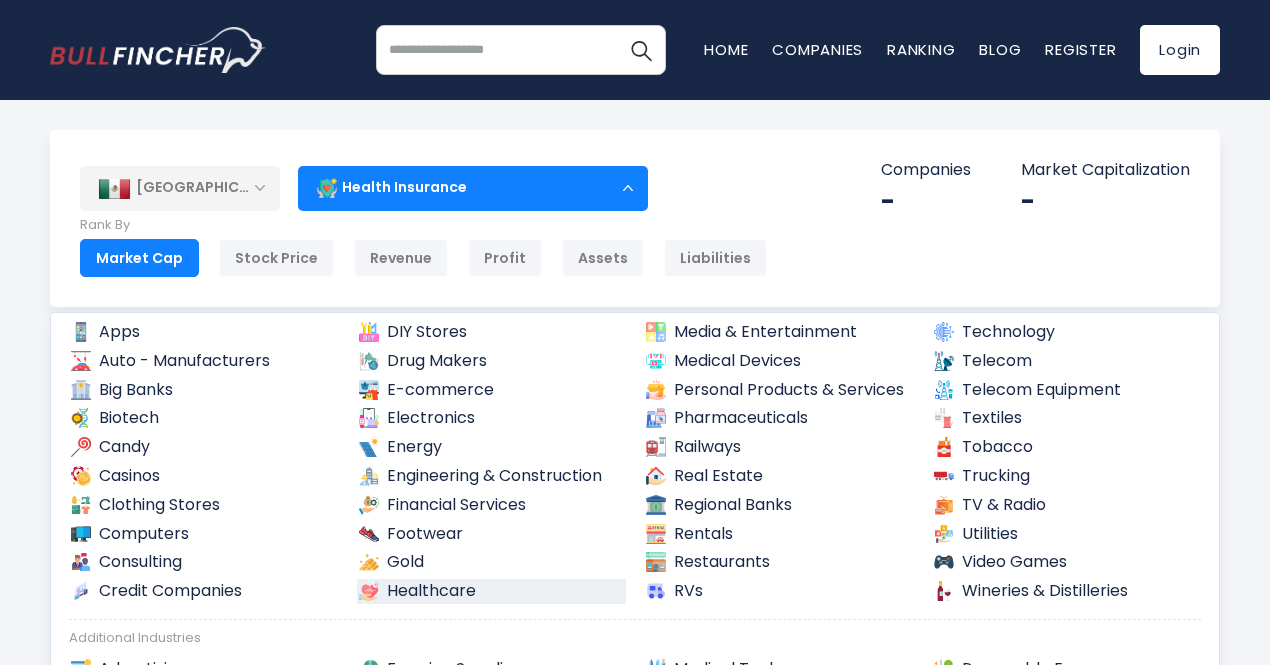 click on "Healthcare" at bounding box center (492, 591) 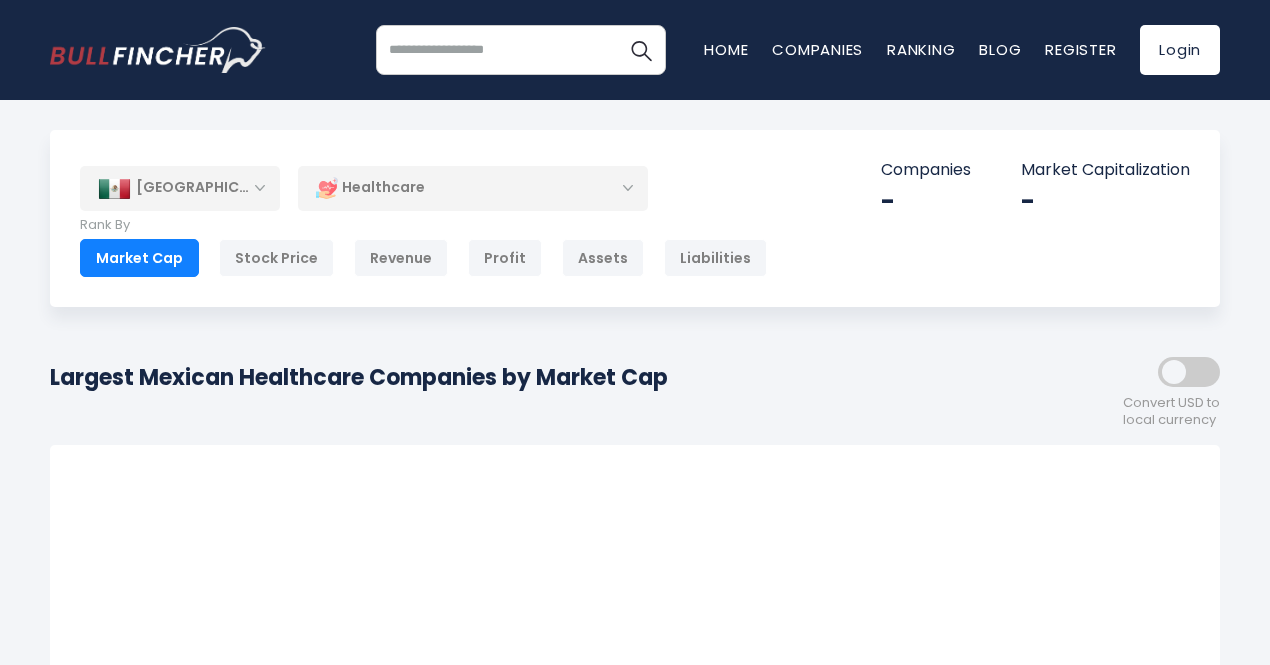 scroll, scrollTop: 0, scrollLeft: 0, axis: both 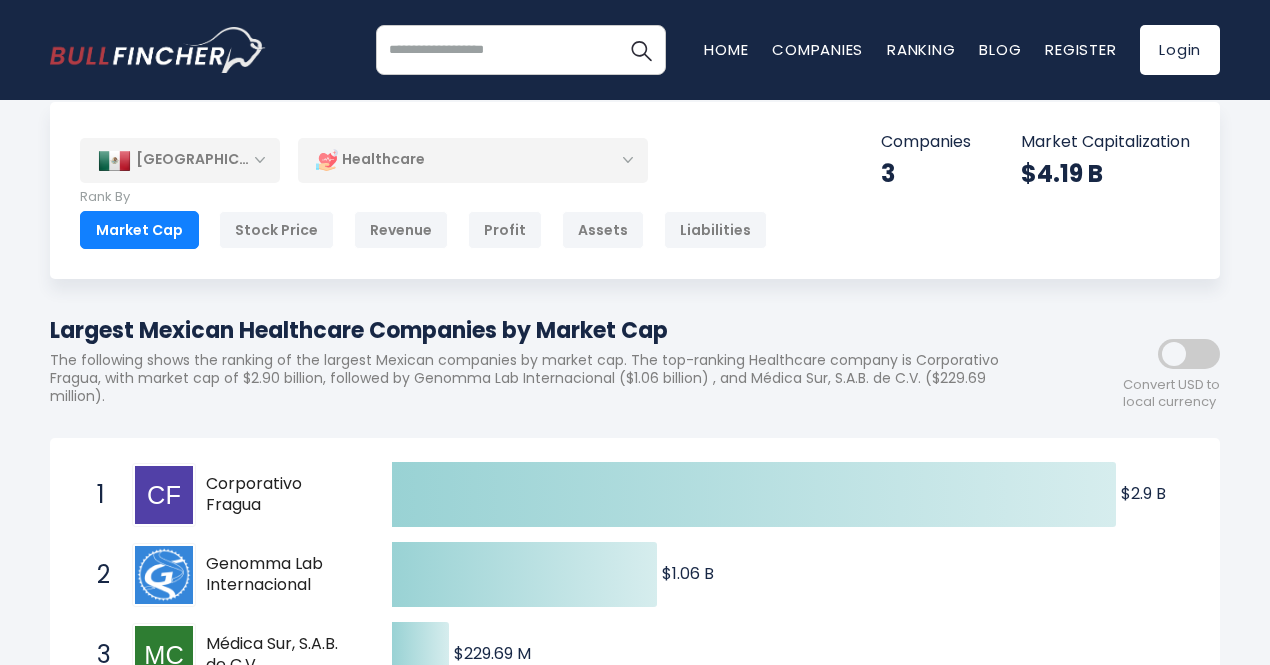 click on "[GEOGRAPHIC_DATA]" at bounding box center [180, 160] 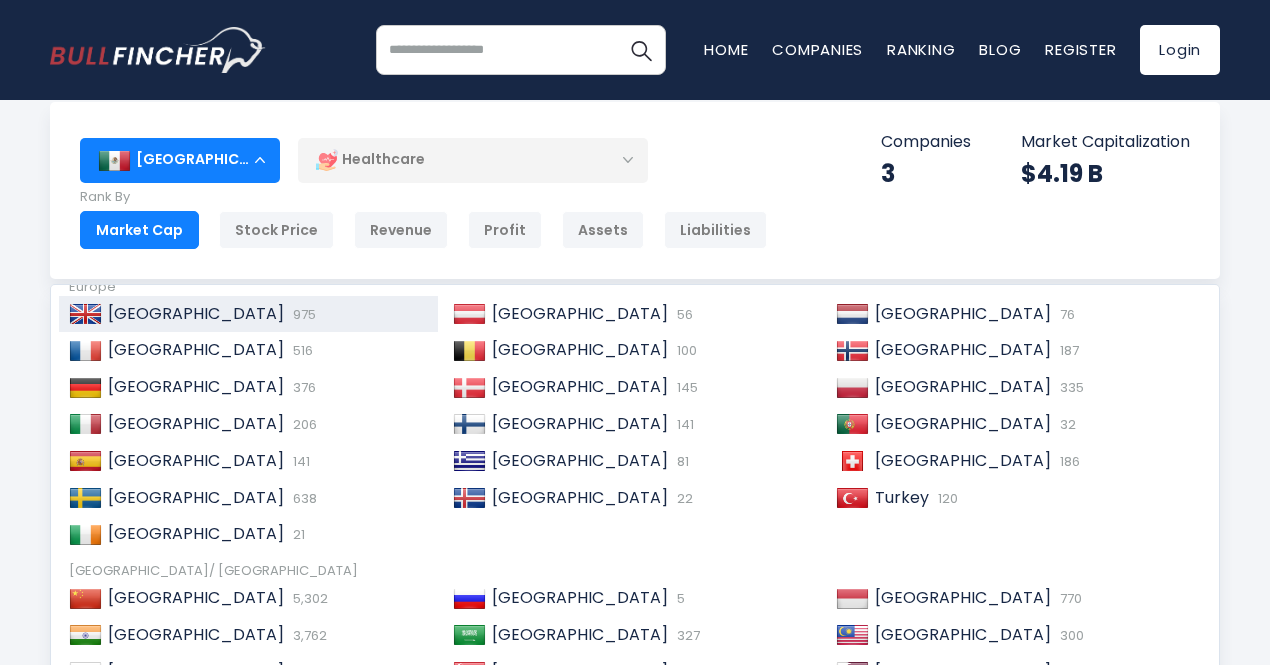 scroll, scrollTop: 305, scrollLeft: 0, axis: vertical 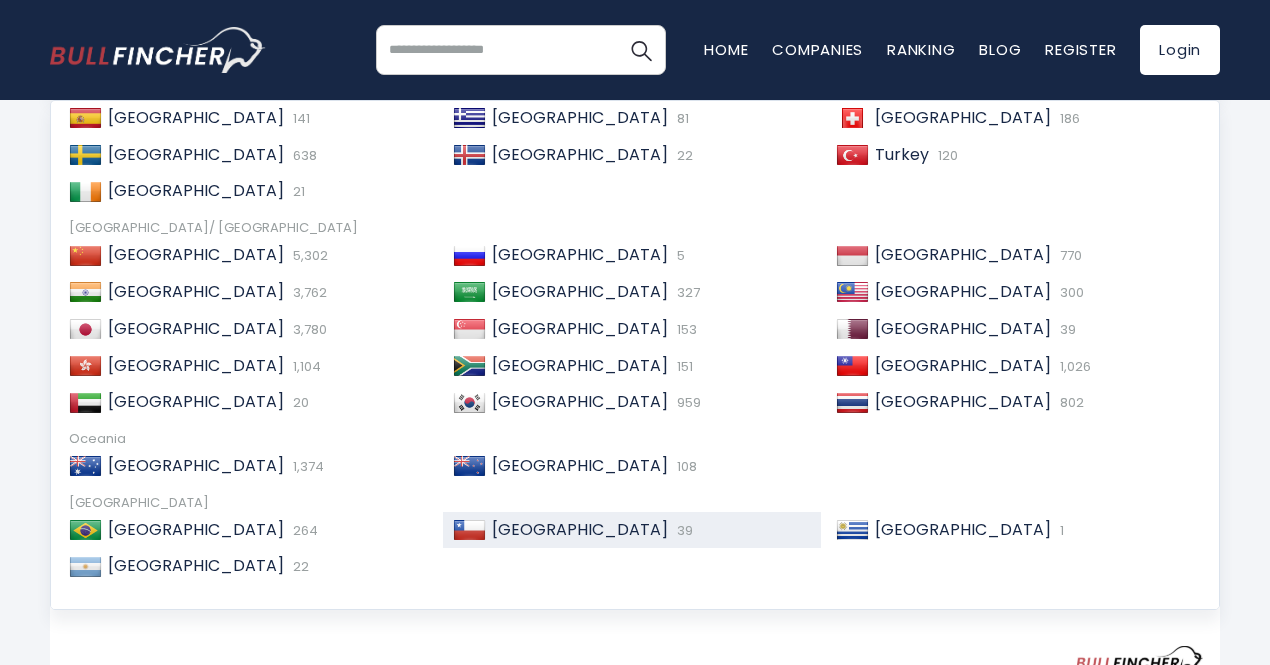 click on "[GEOGRAPHIC_DATA]" at bounding box center [580, 529] 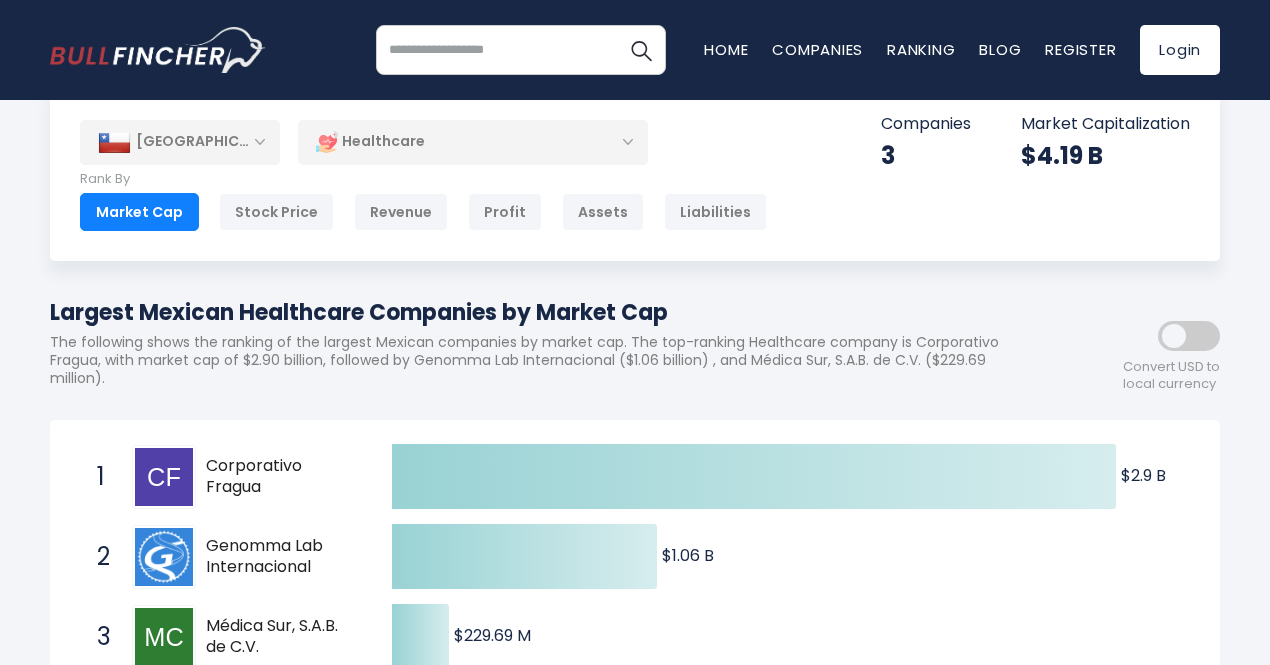 scroll, scrollTop: 36, scrollLeft: 0, axis: vertical 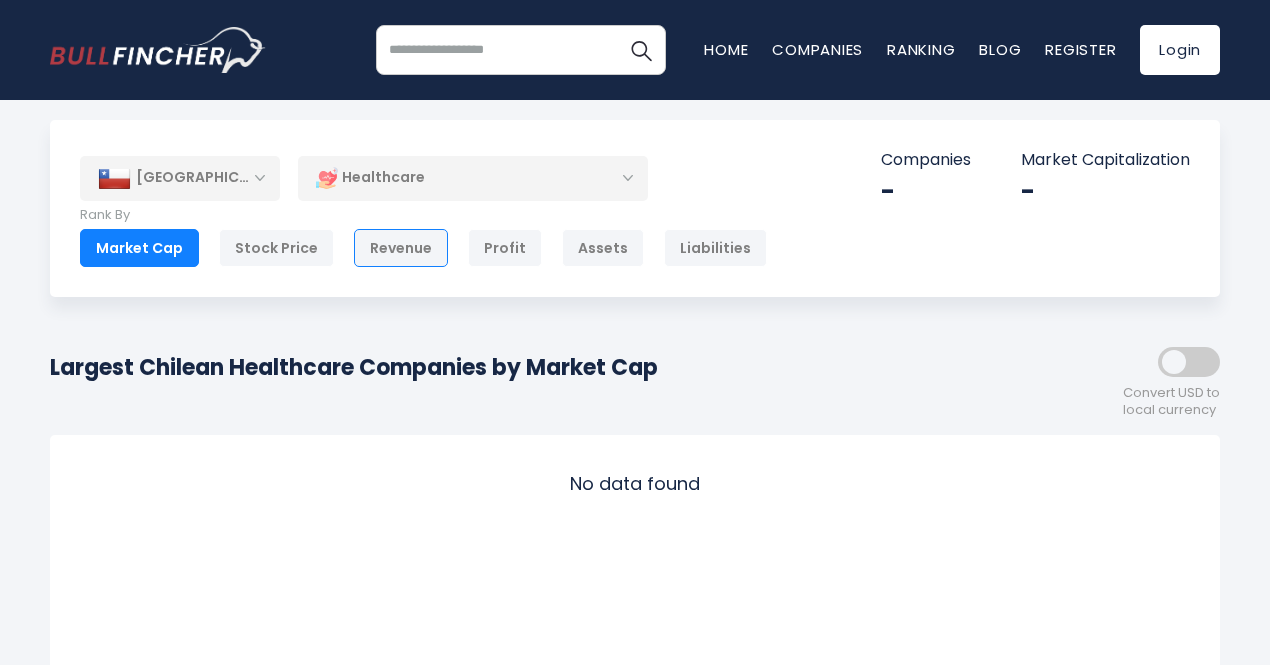 click on "Revenue" at bounding box center (401, 248) 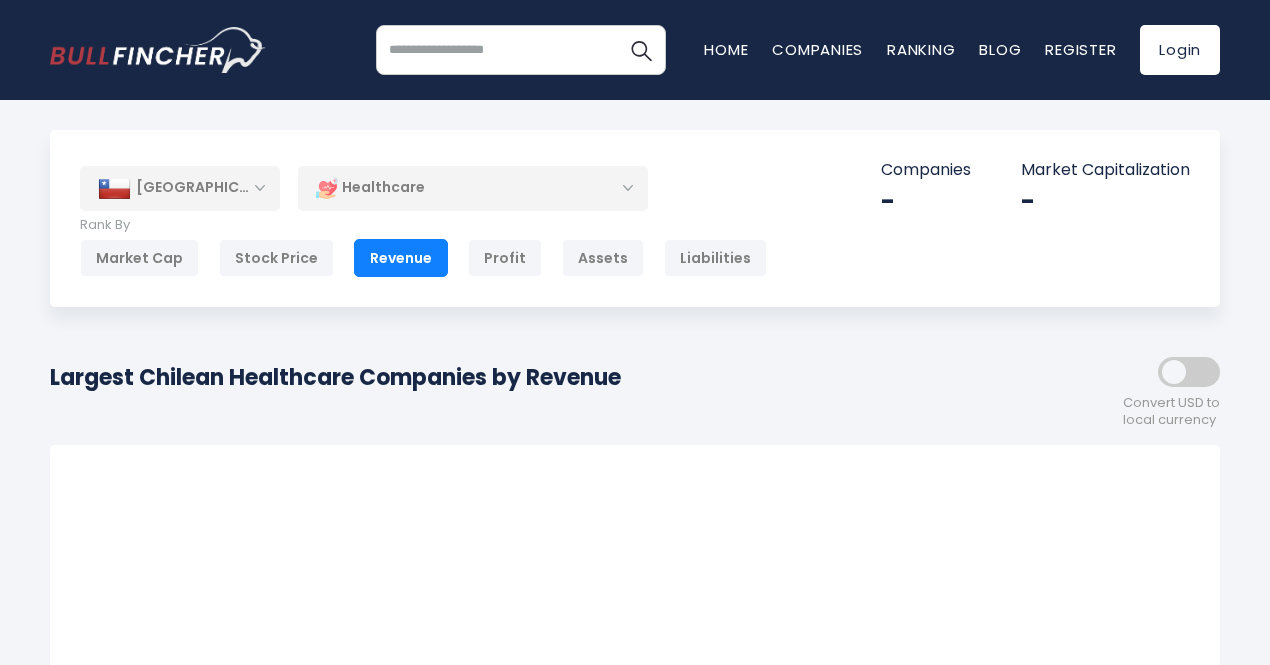 scroll, scrollTop: 0, scrollLeft: 0, axis: both 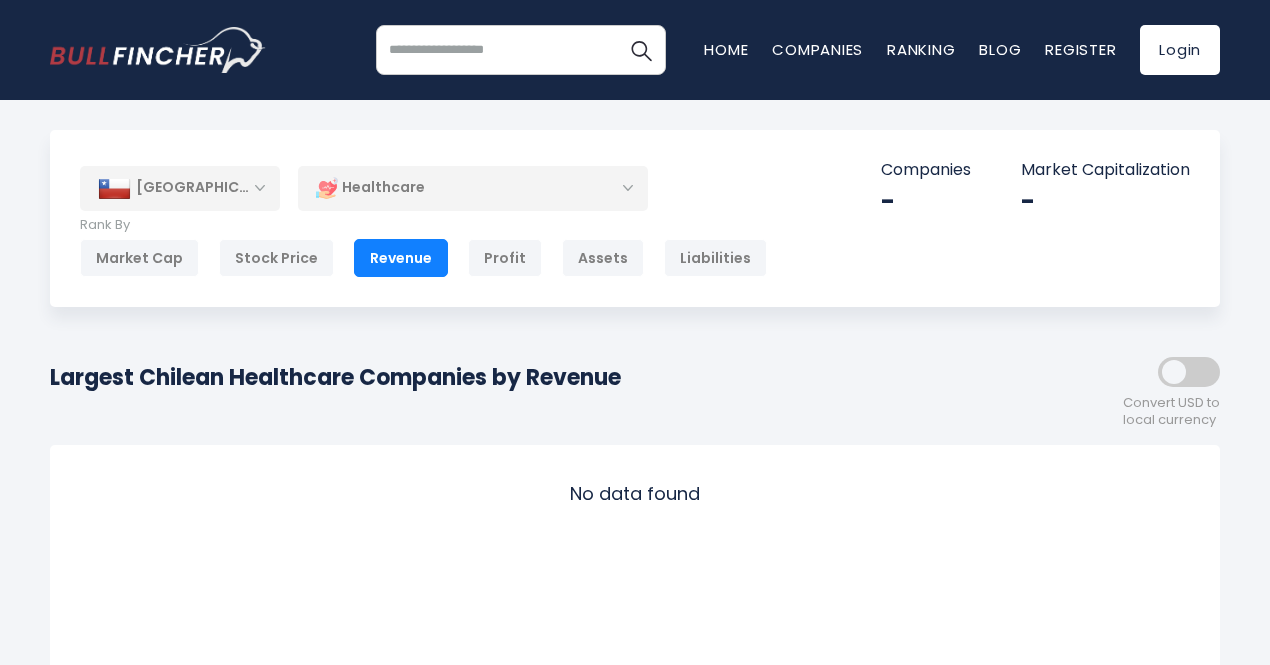 click on "Healthcare" at bounding box center (473, 188) 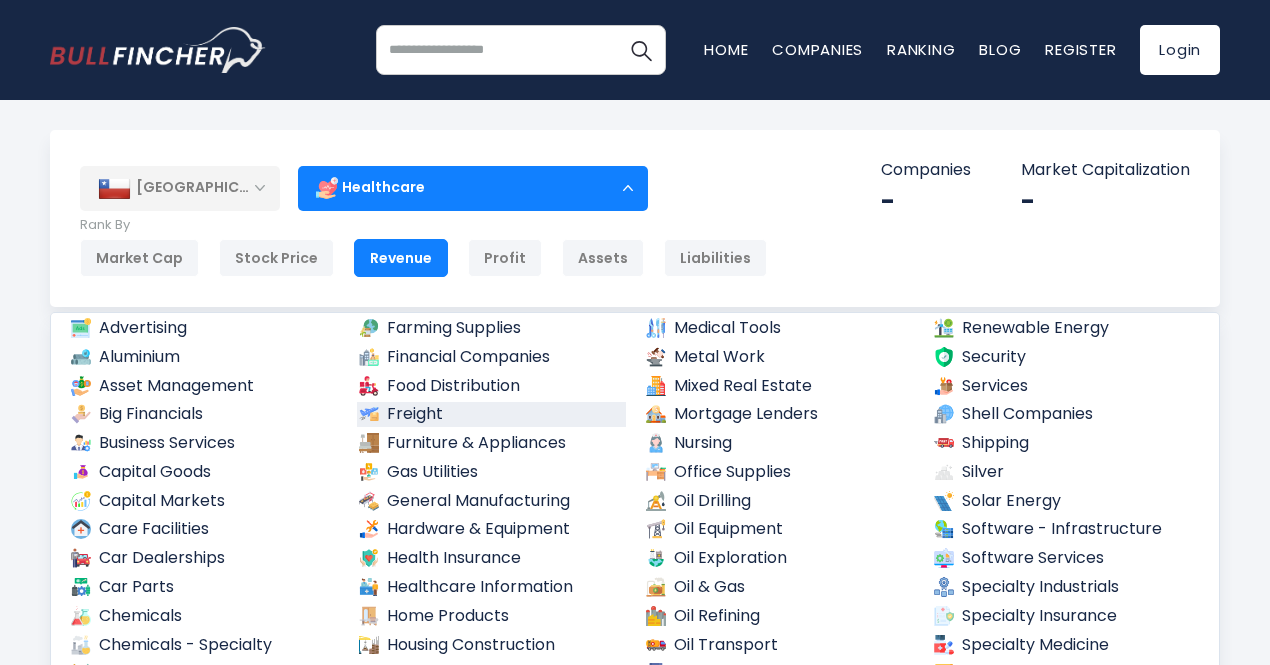 scroll, scrollTop: 504, scrollLeft: 0, axis: vertical 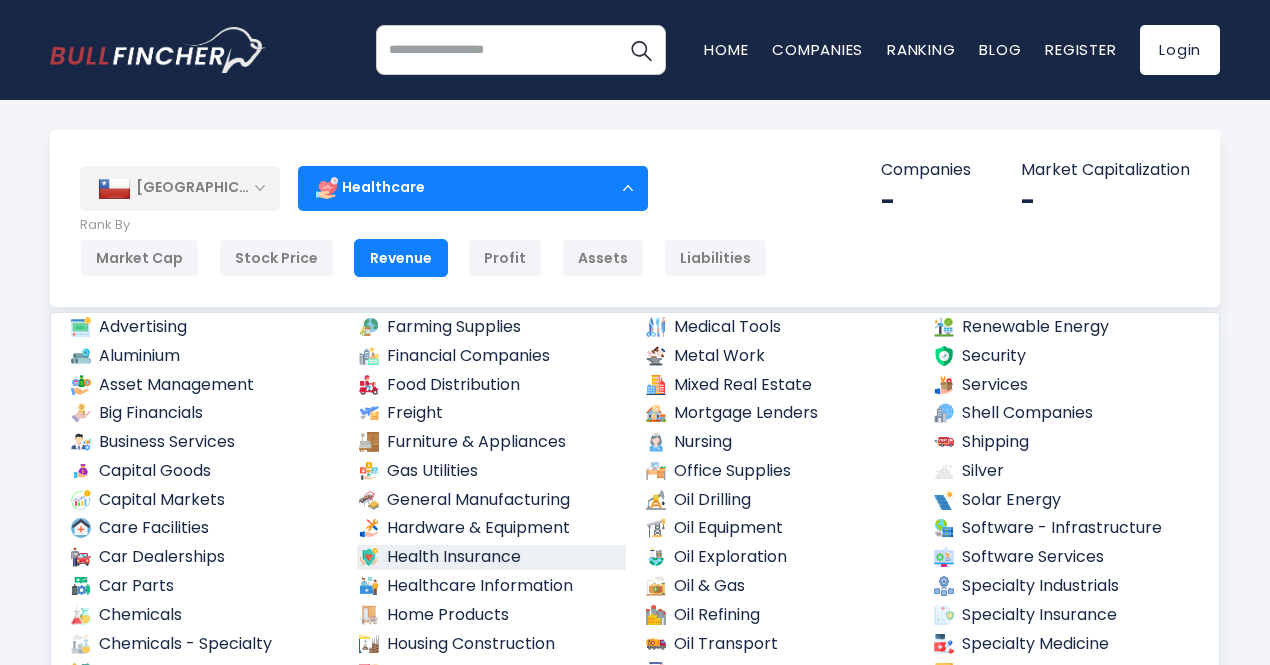 click on "Health Insurance" at bounding box center [492, 557] 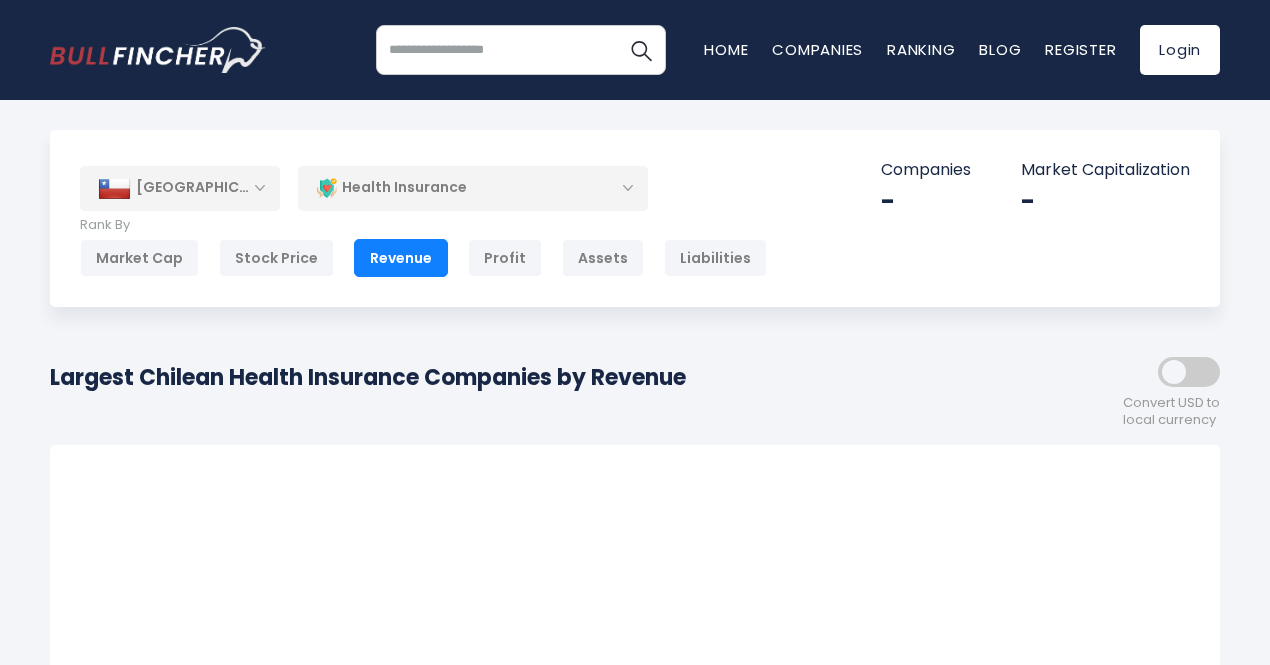 scroll, scrollTop: 0, scrollLeft: 0, axis: both 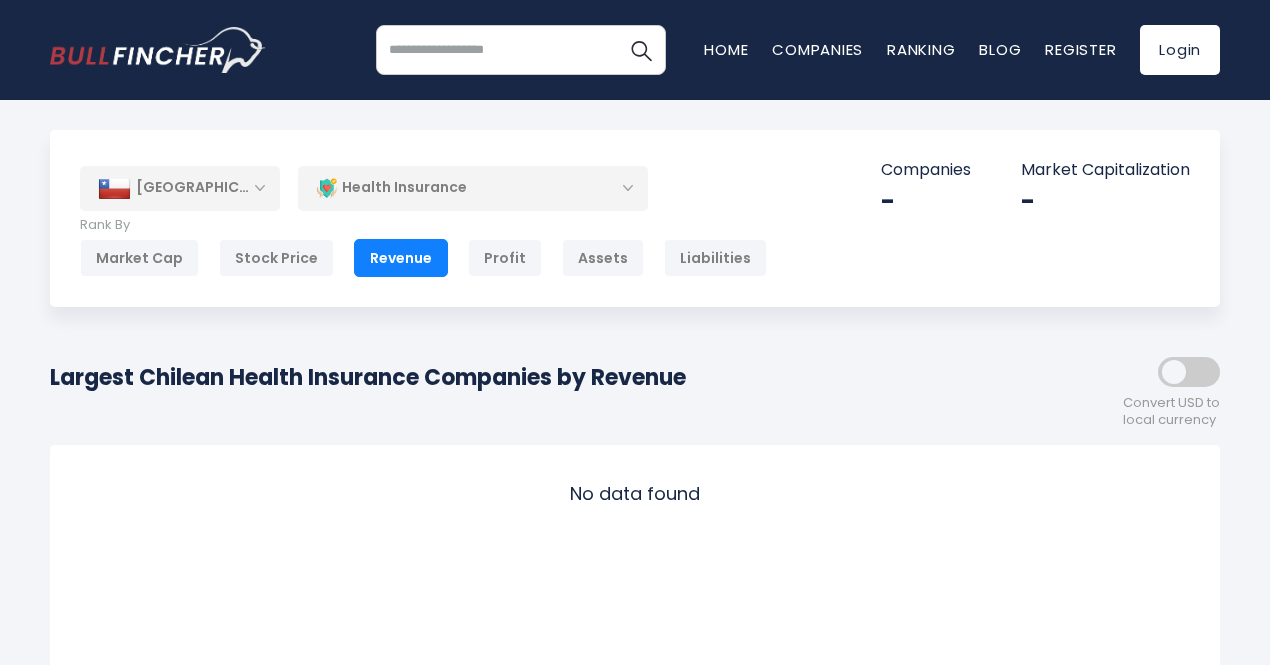 click on "[GEOGRAPHIC_DATA]" at bounding box center (180, 188) 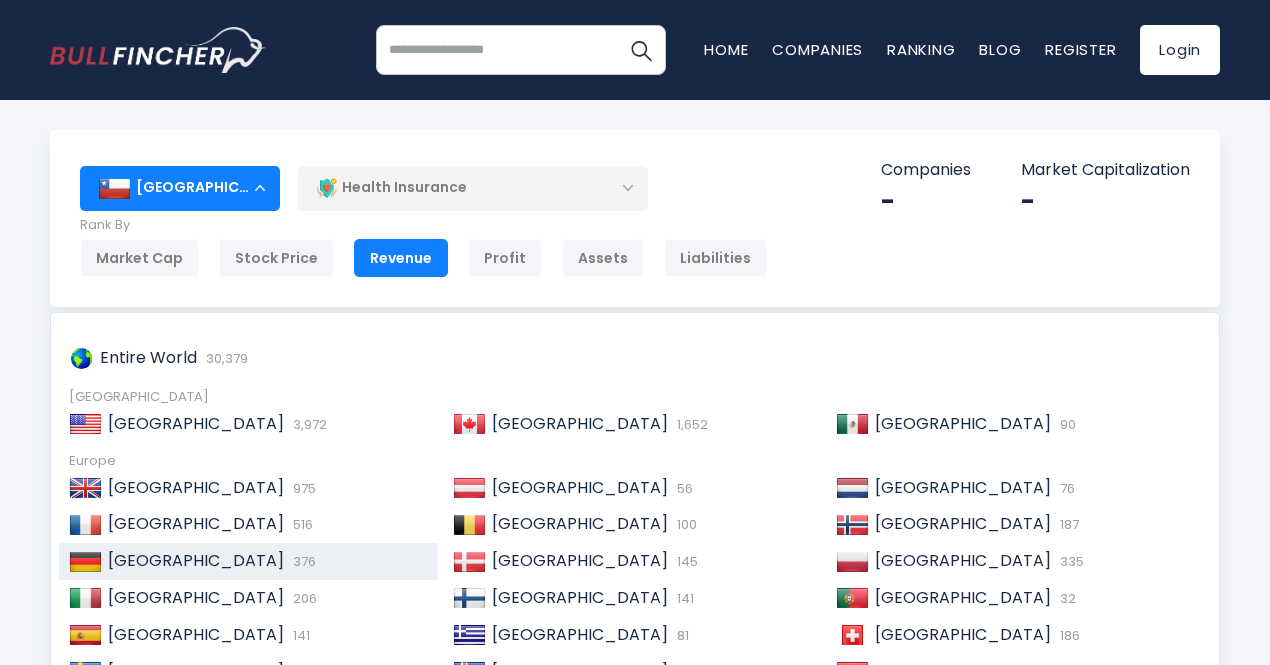scroll, scrollTop: 305, scrollLeft: 0, axis: vertical 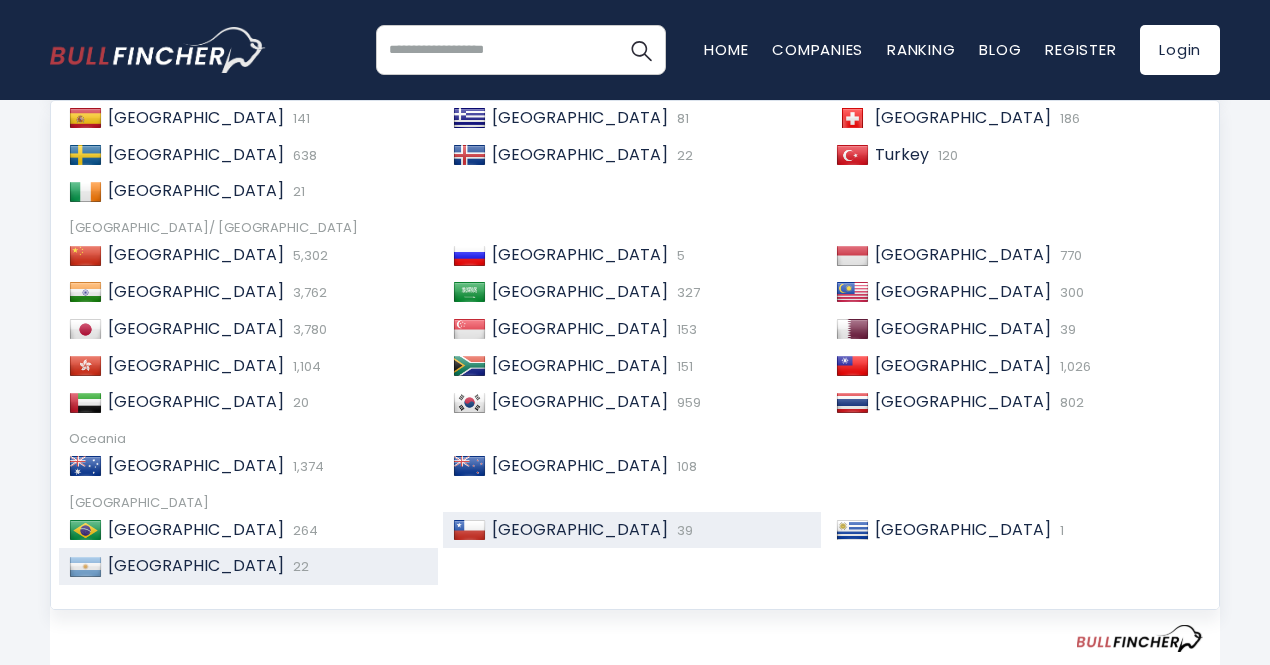 click on "[GEOGRAPHIC_DATA]" at bounding box center [196, 565] 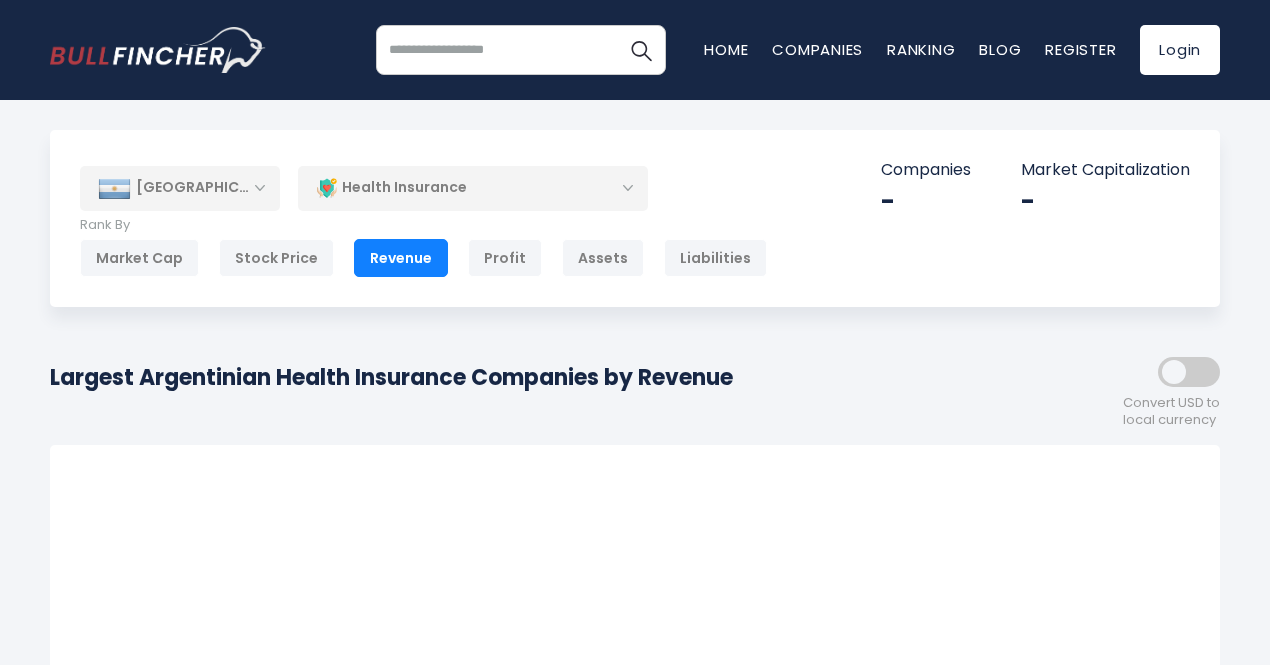 scroll, scrollTop: 0, scrollLeft: 0, axis: both 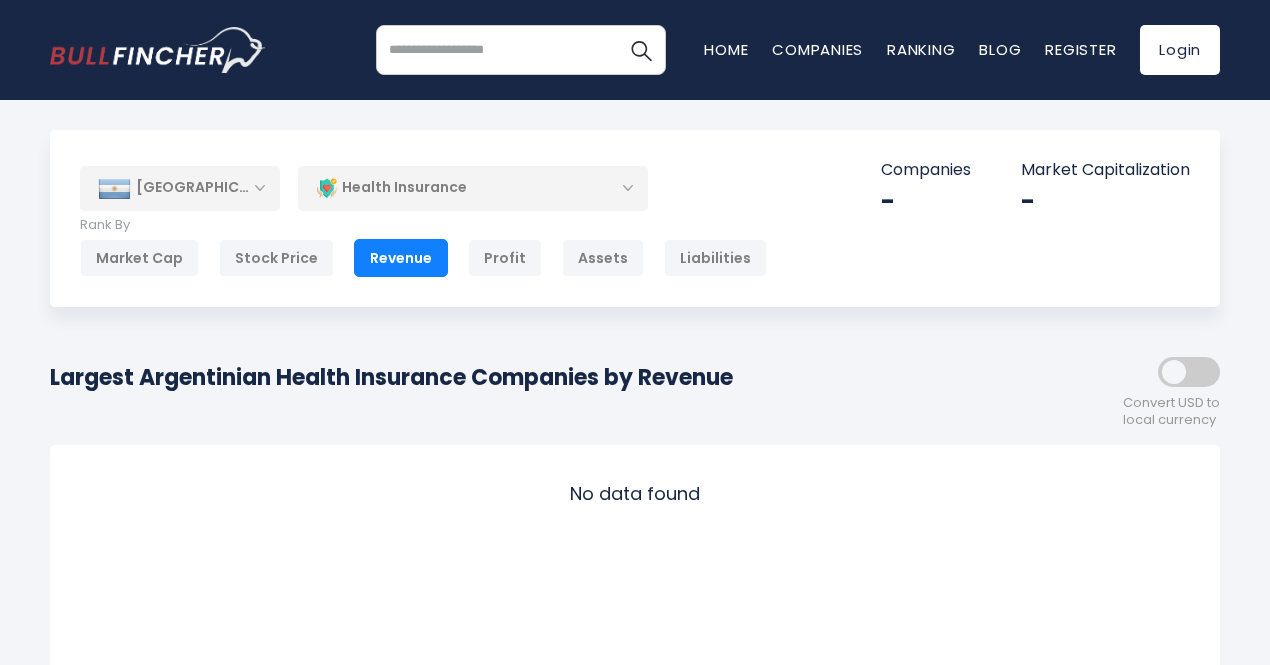 click on "Health Insurance" at bounding box center (473, 188) 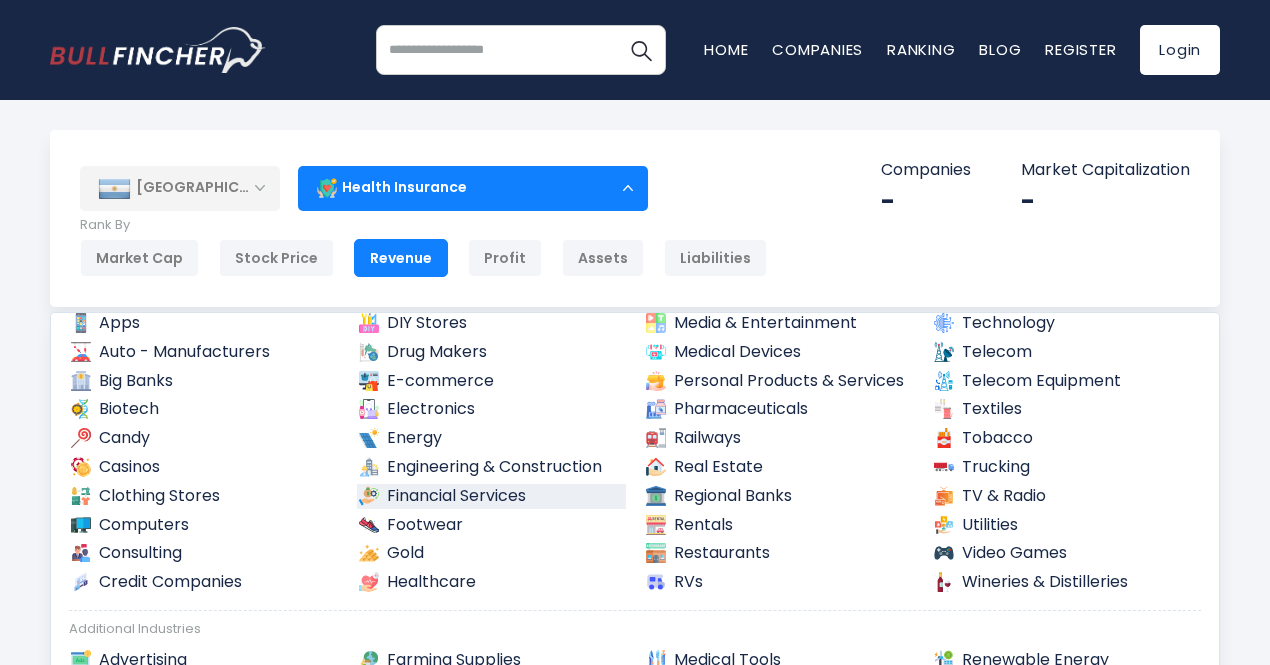 scroll, scrollTop: 169, scrollLeft: 0, axis: vertical 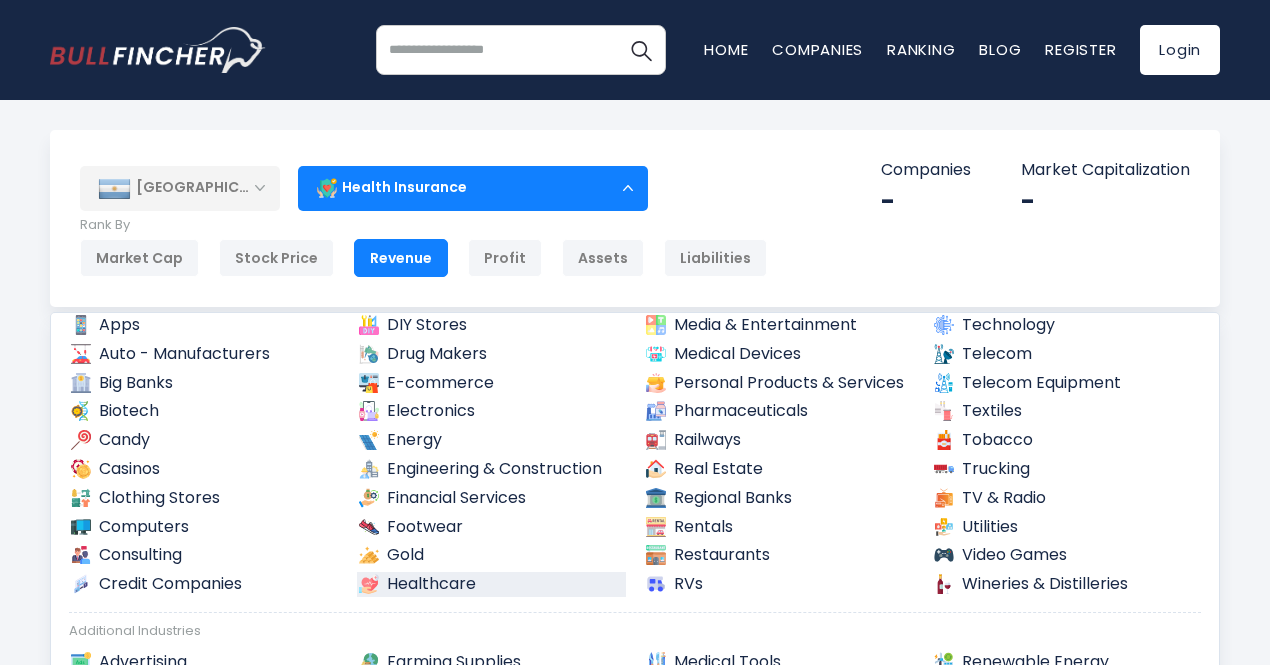 click on "Healthcare" at bounding box center (492, 584) 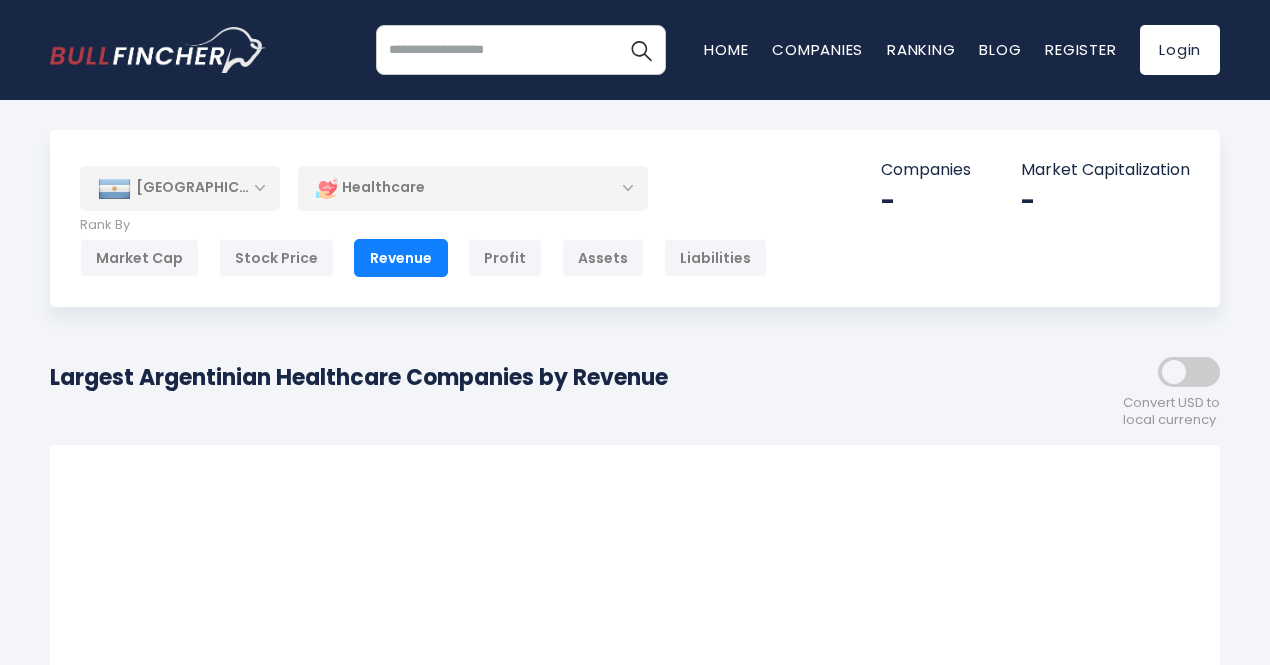 scroll, scrollTop: 0, scrollLeft: 0, axis: both 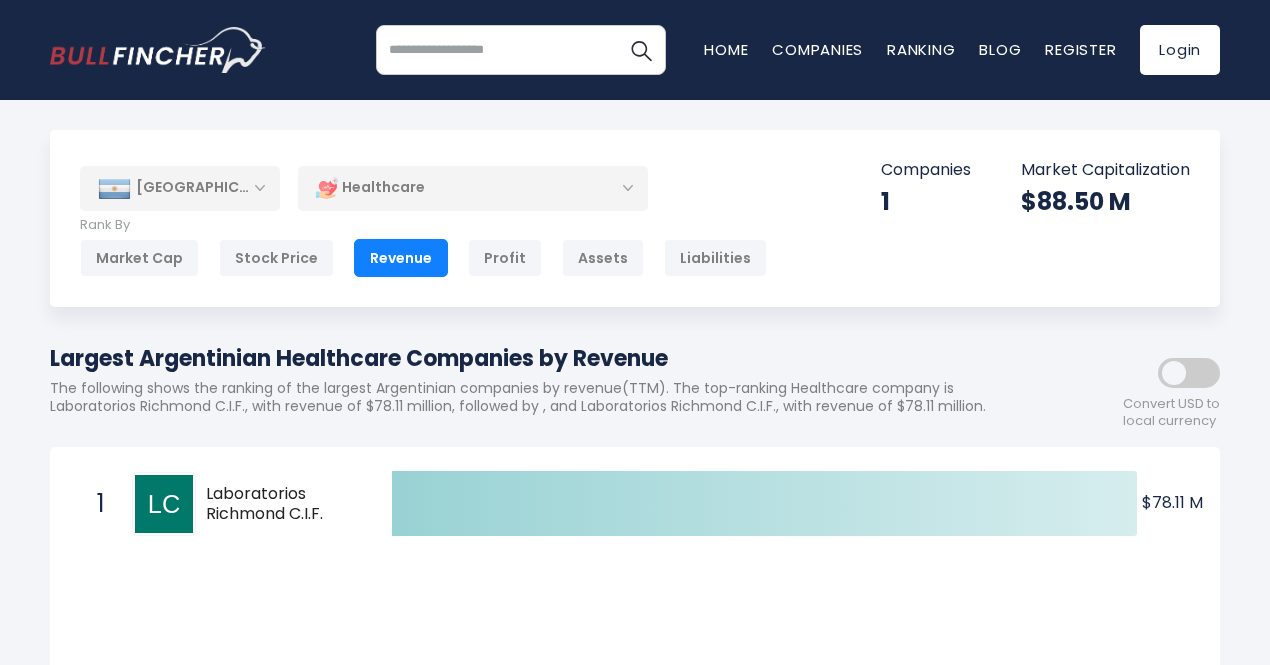 click on "[GEOGRAPHIC_DATA]" at bounding box center (180, 188) 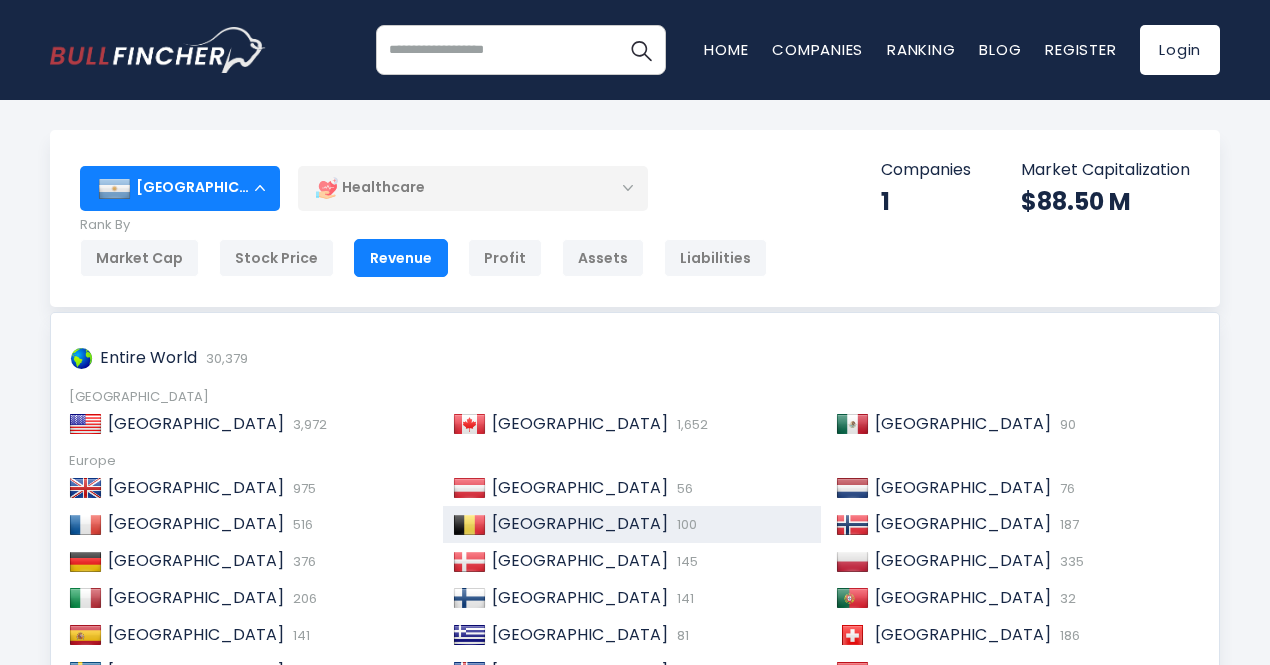 scroll, scrollTop: 305, scrollLeft: 0, axis: vertical 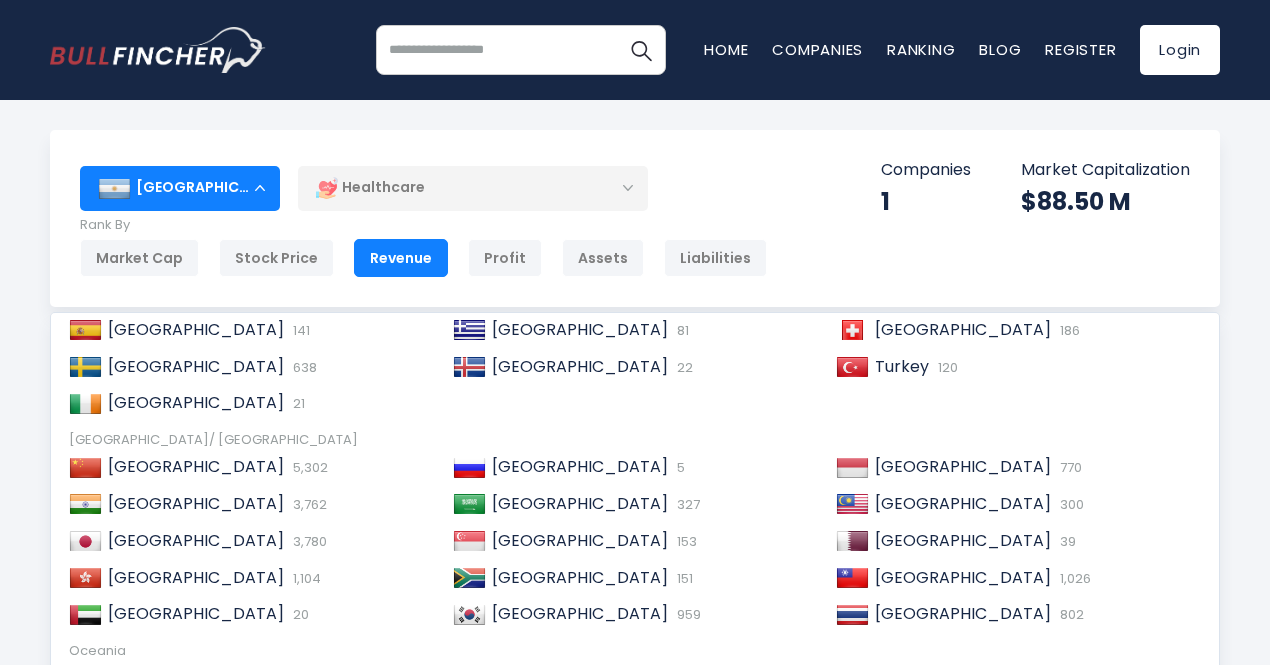 click on "Home
Companies
Ranking
Blog
Register
Login
Home" at bounding box center (635, 332) 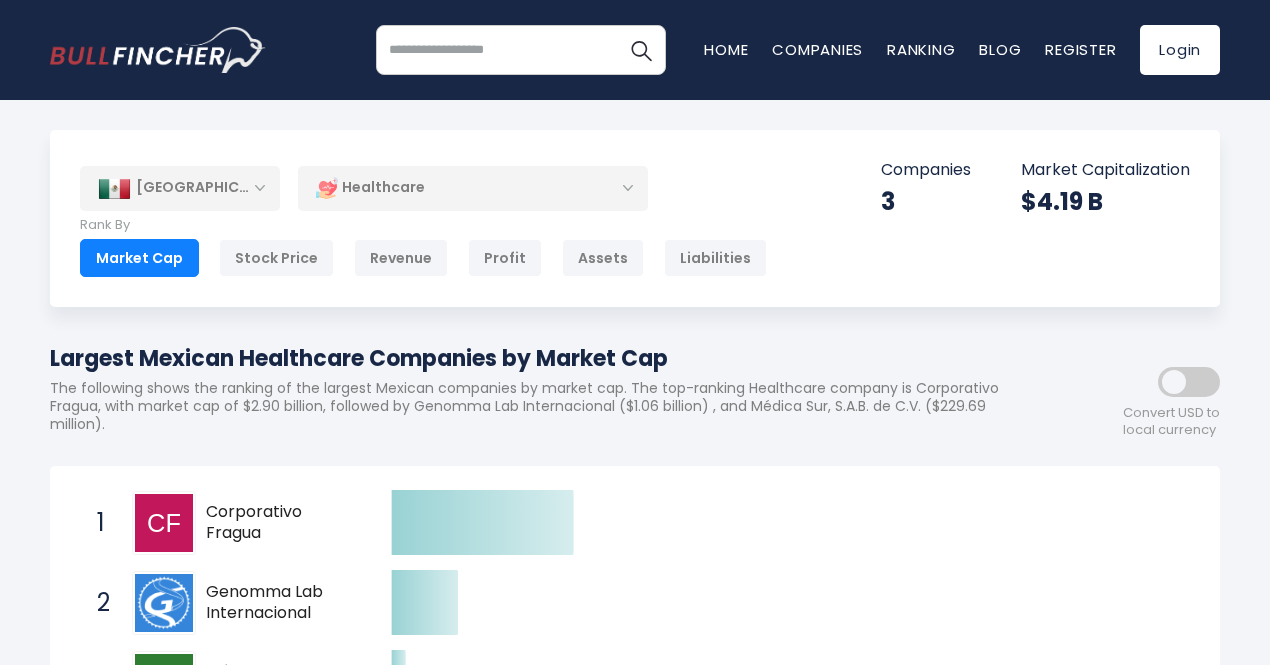 scroll, scrollTop: 180, scrollLeft: 0, axis: vertical 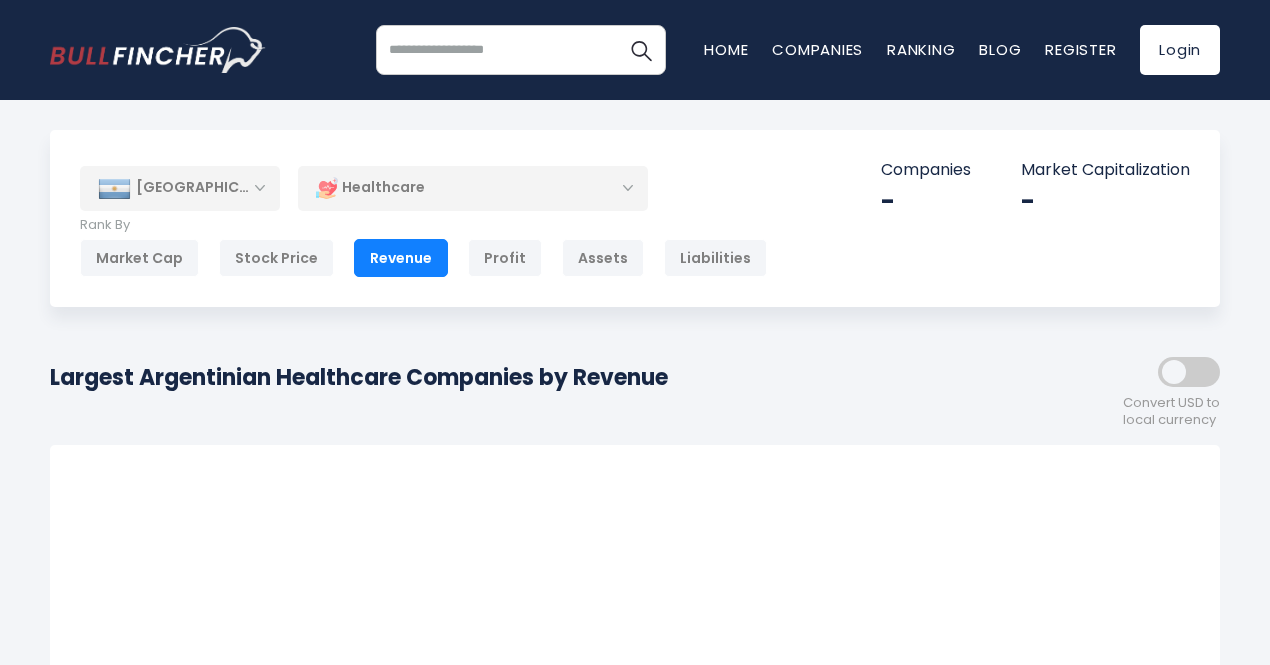 click on "[GEOGRAPHIC_DATA]" at bounding box center (180, 188) 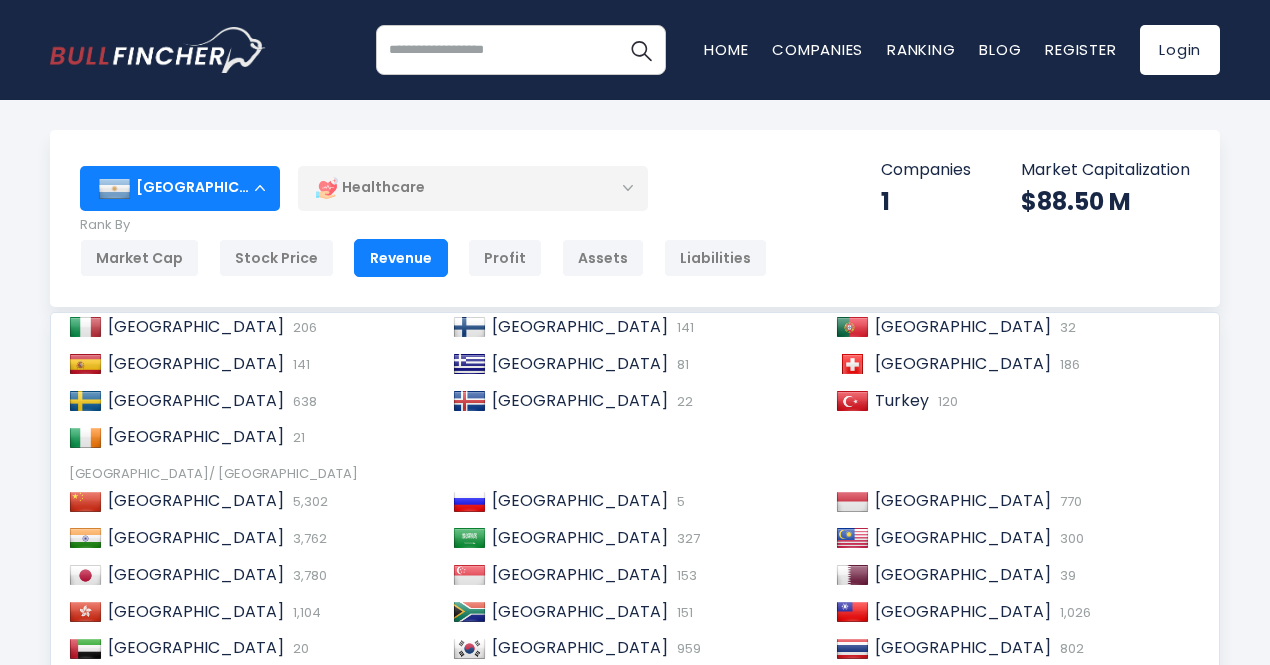 scroll, scrollTop: 305, scrollLeft: 0, axis: vertical 